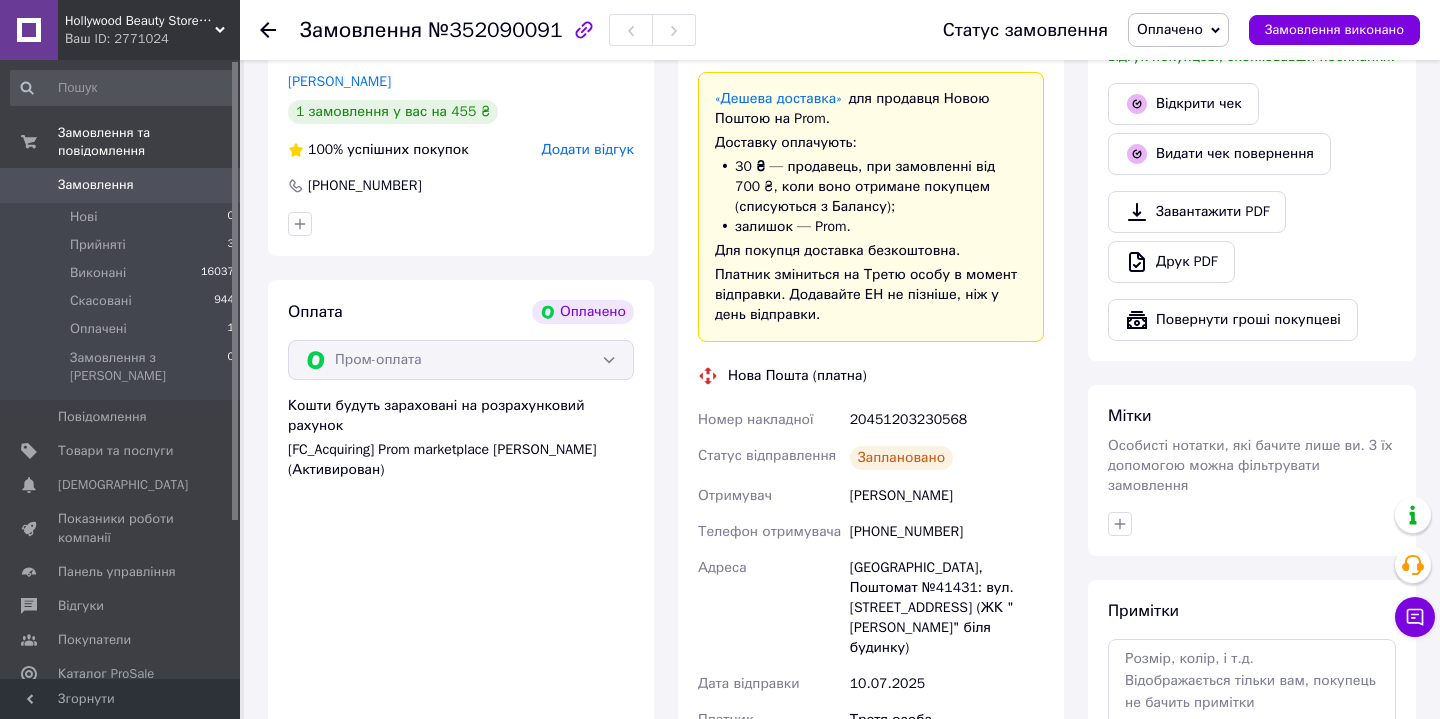 scroll, scrollTop: 690, scrollLeft: 0, axis: vertical 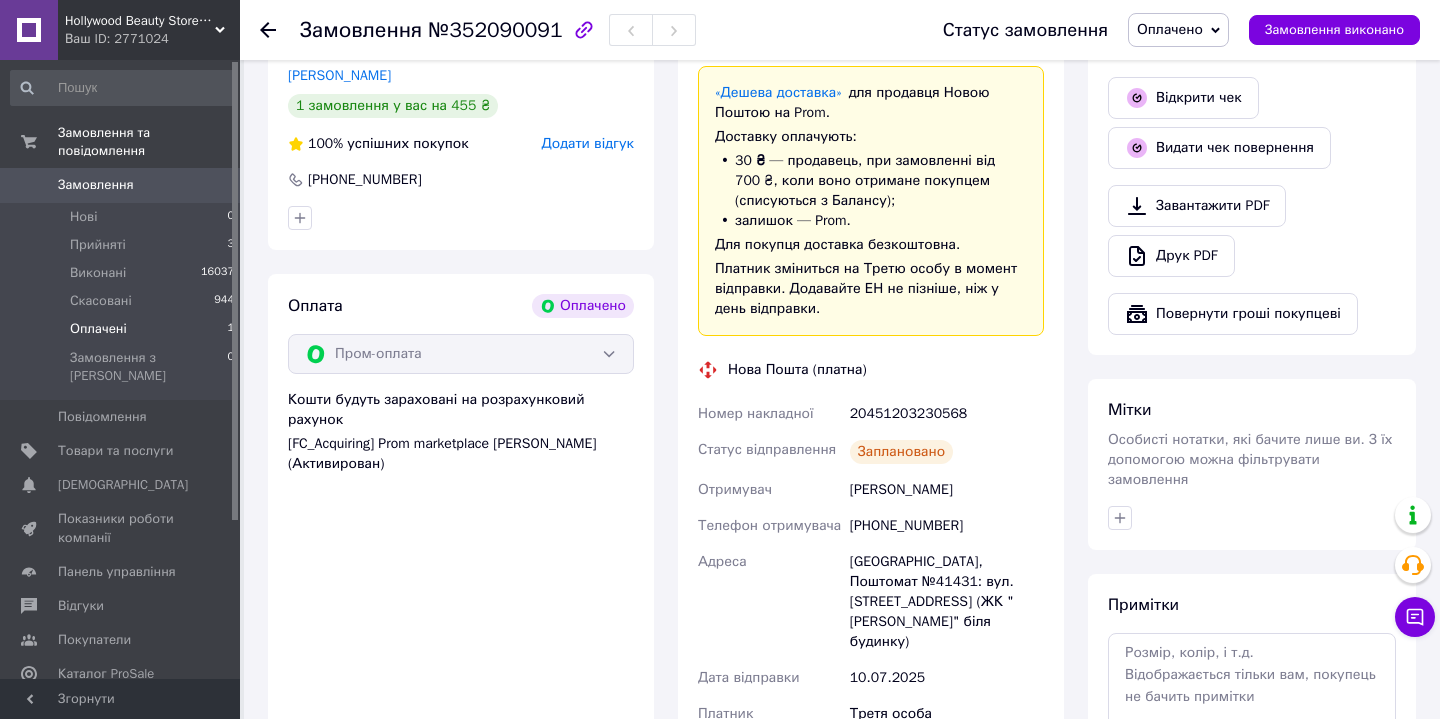 click on "Оплачені" at bounding box center (98, 329) 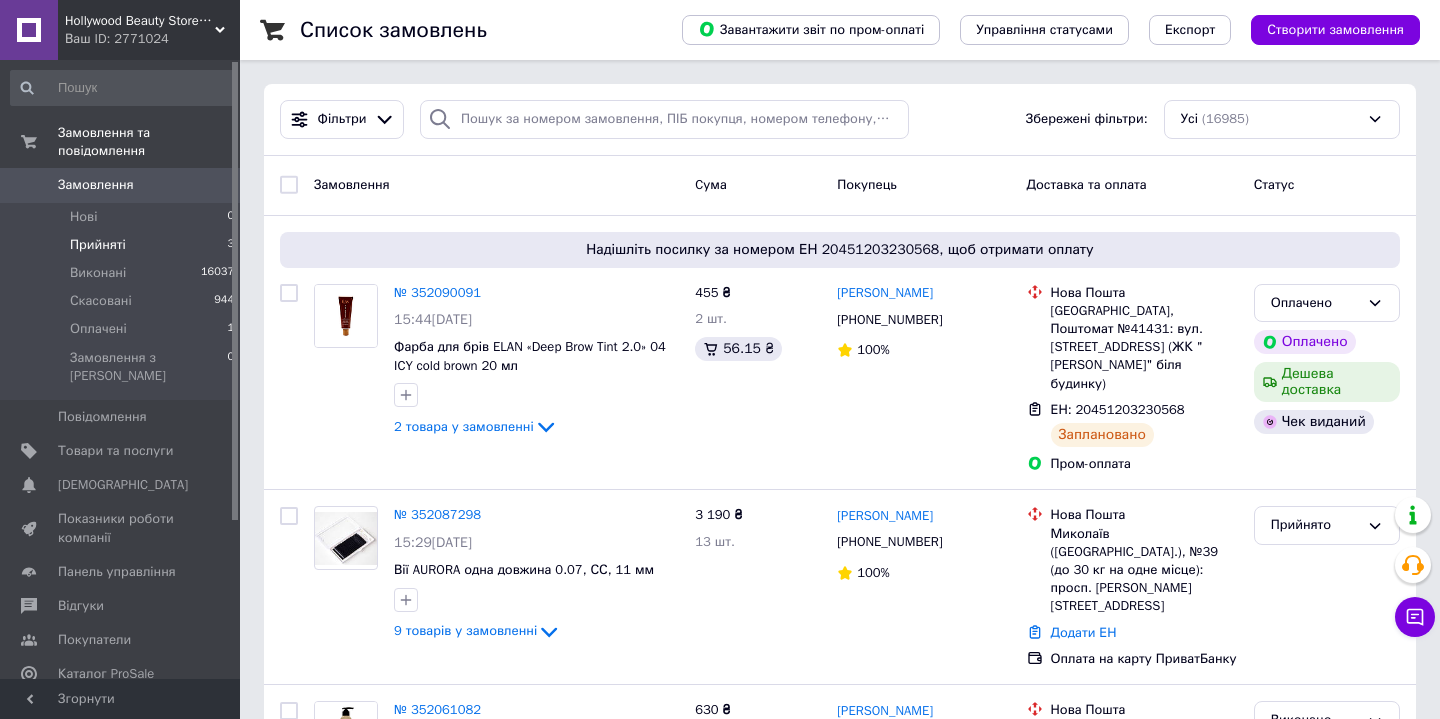 click on "Прийняті" at bounding box center [98, 245] 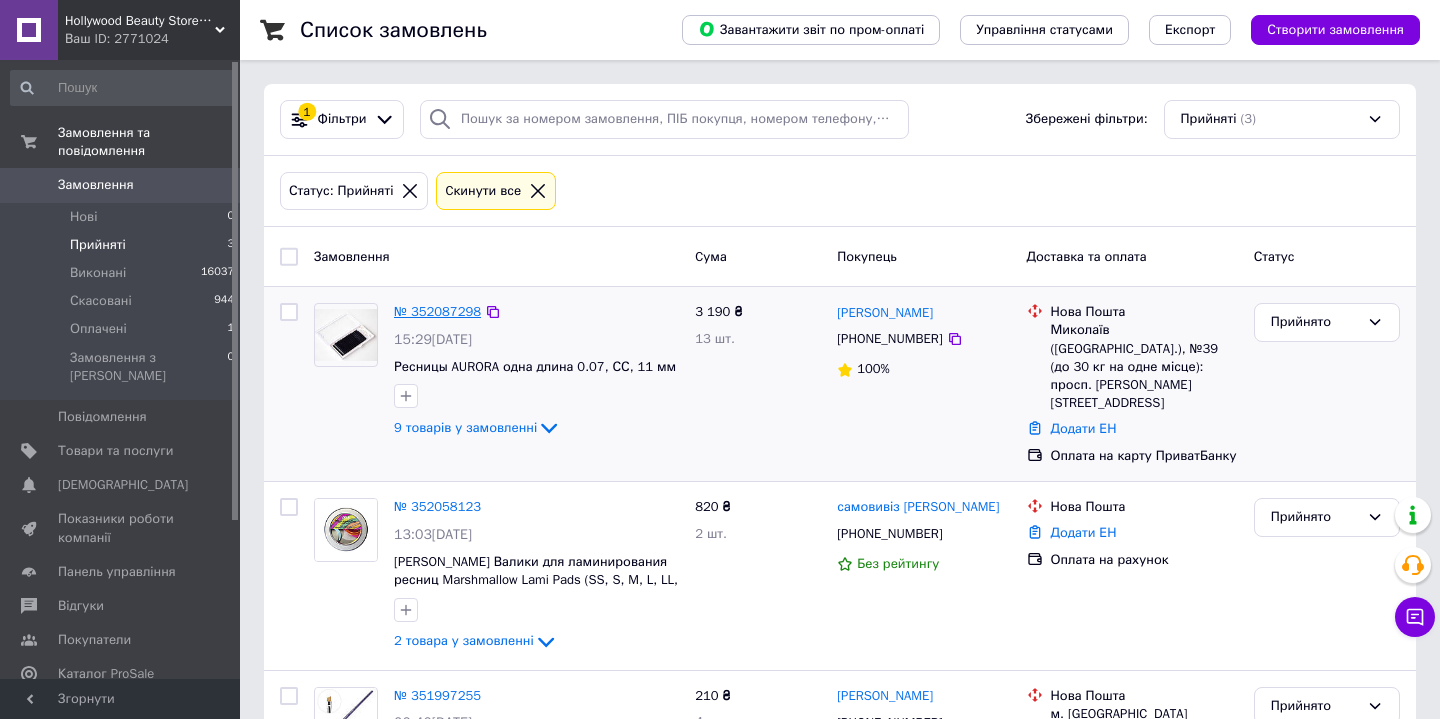 click on "№ 352087298" at bounding box center [437, 311] 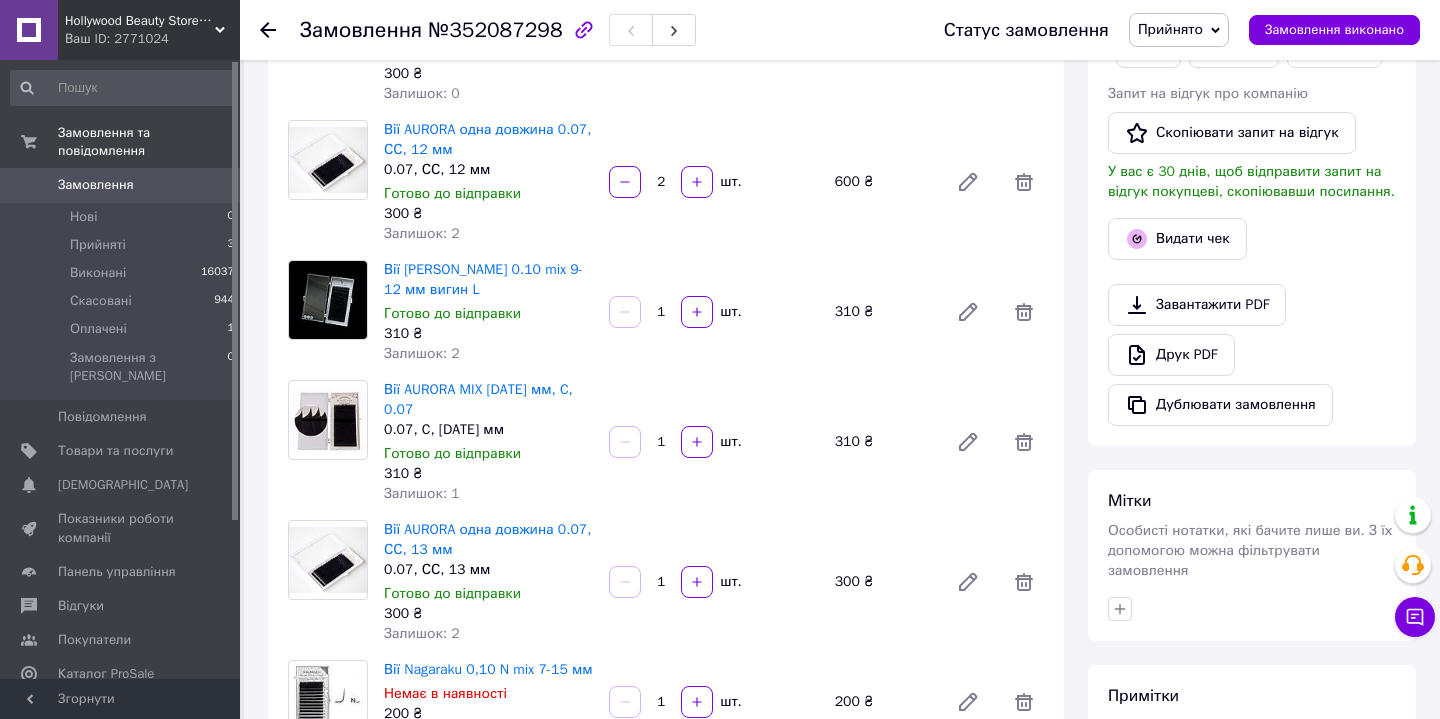 scroll, scrollTop: 390, scrollLeft: 0, axis: vertical 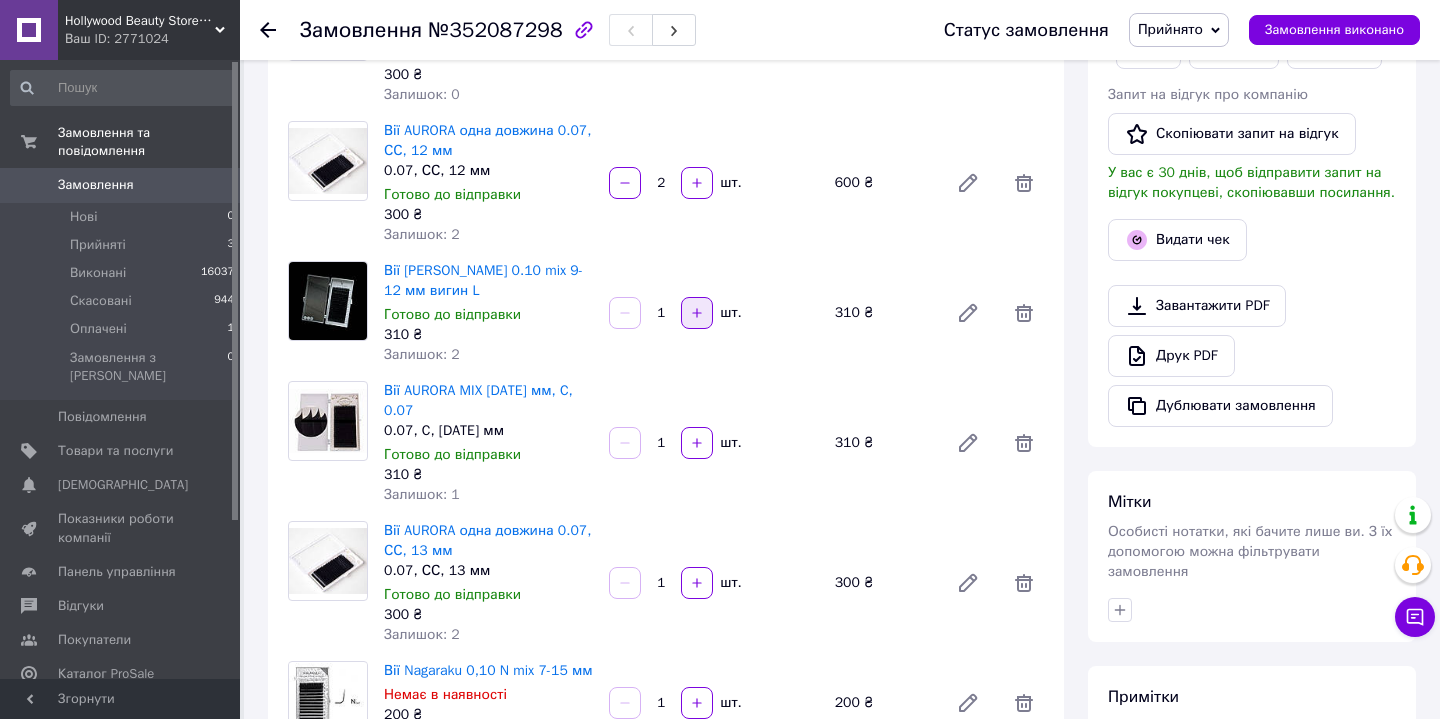 click at bounding box center [697, 313] 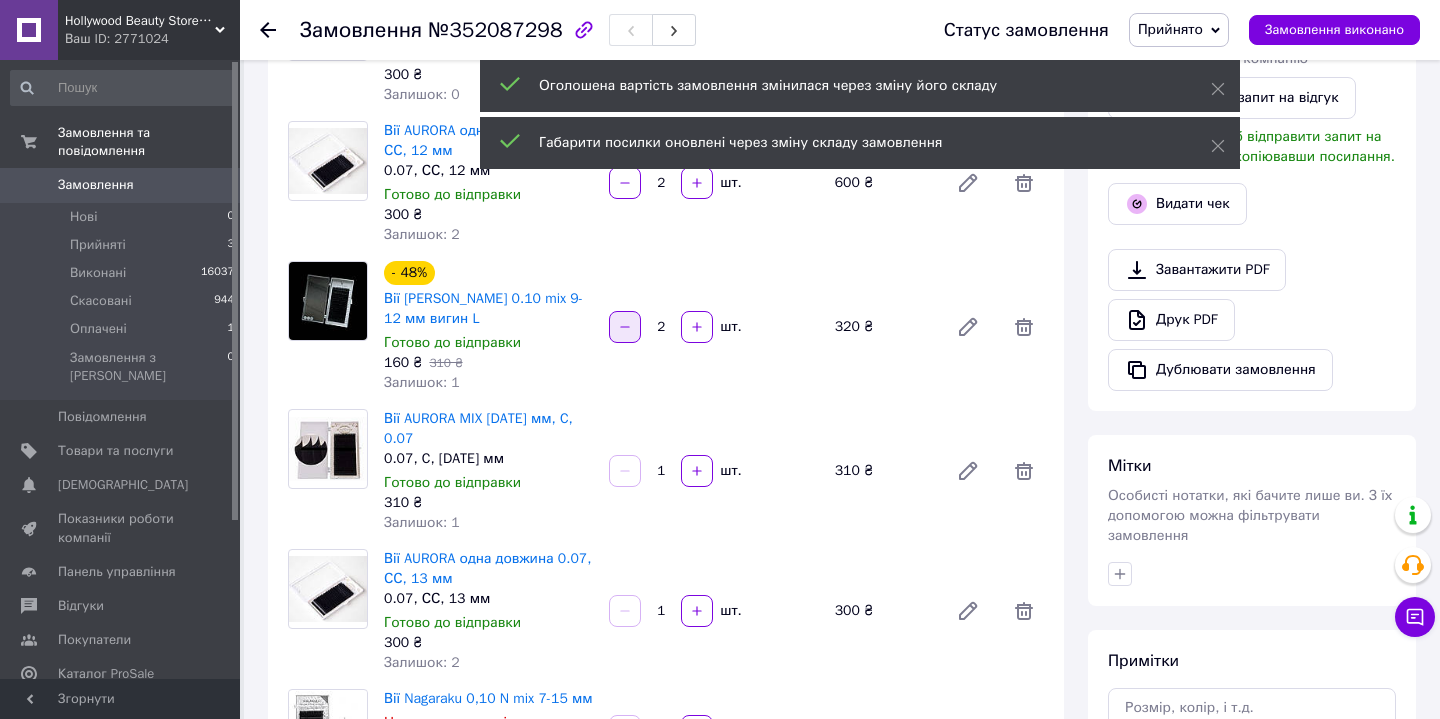 click 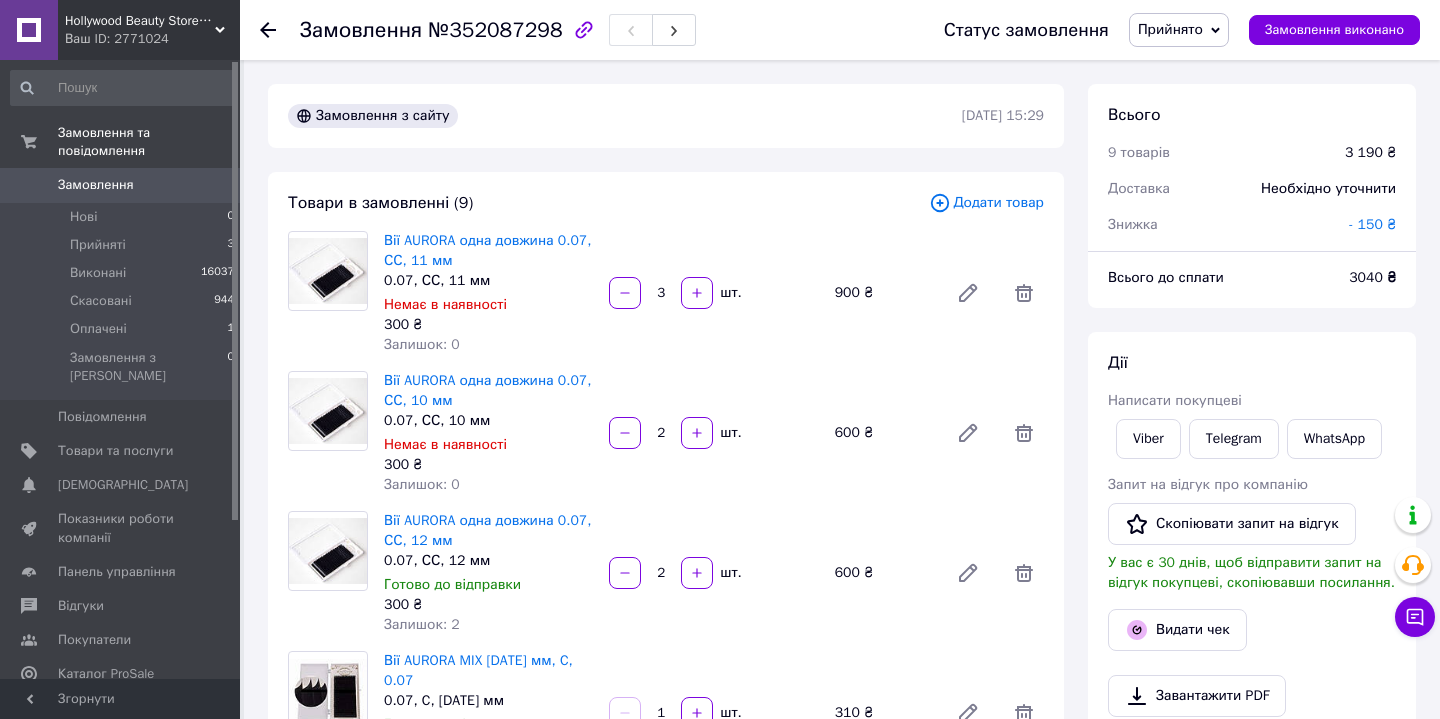scroll, scrollTop: 0, scrollLeft: 0, axis: both 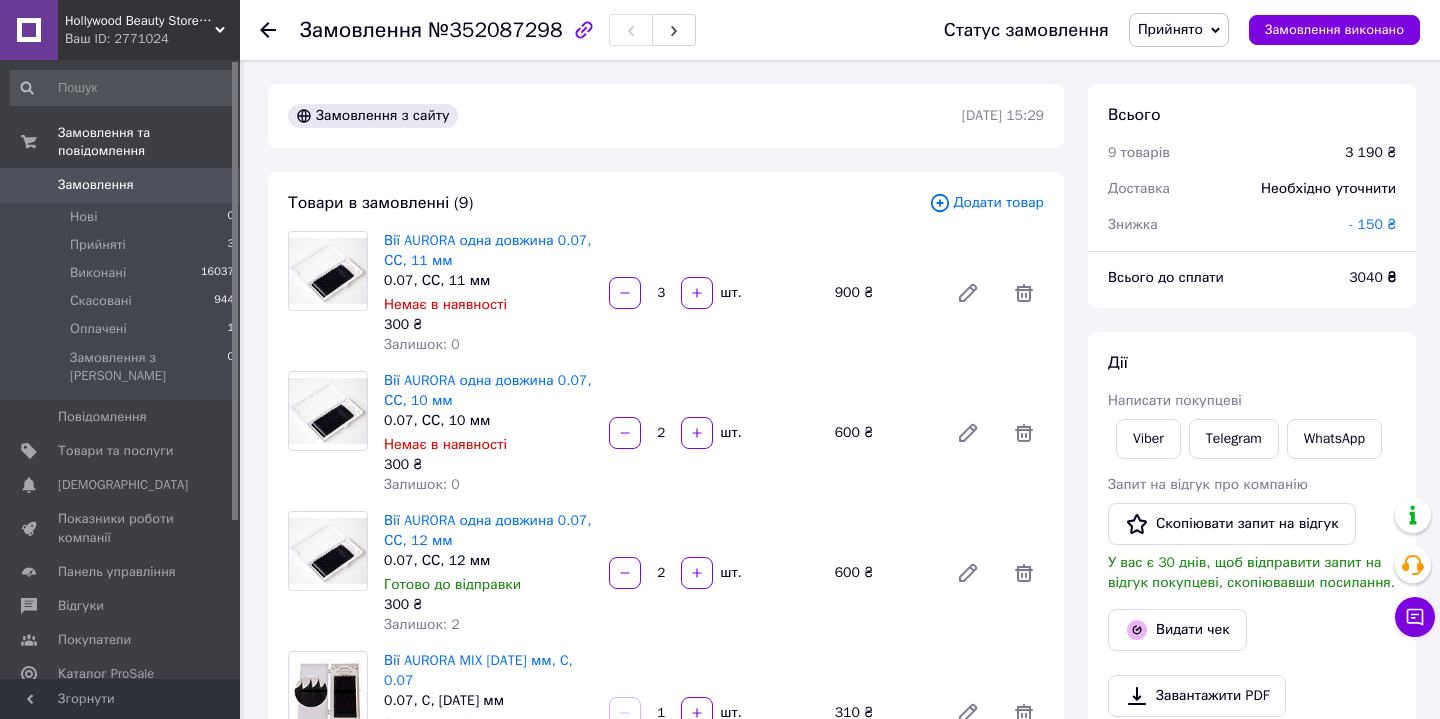 click on "- 150 ₴" at bounding box center (1372, 224) 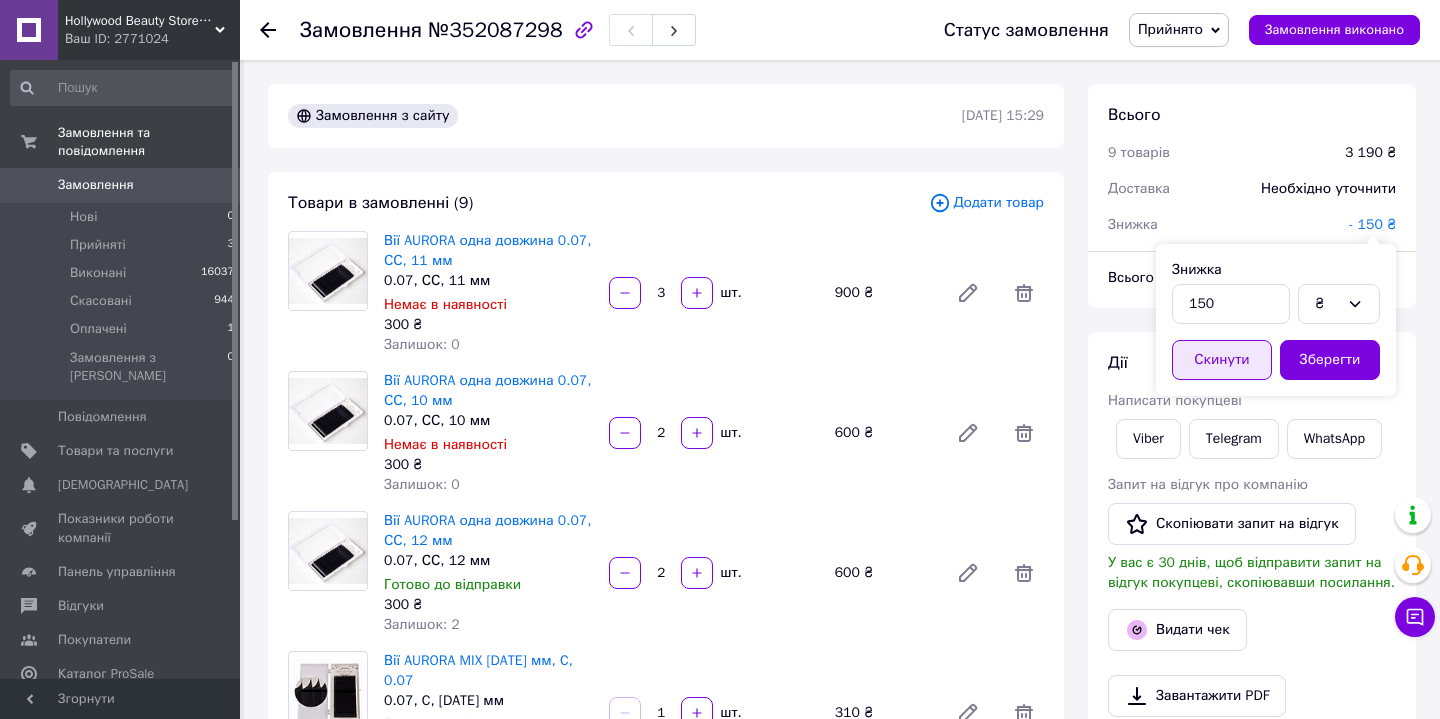click on "Скинути" at bounding box center [1222, 360] 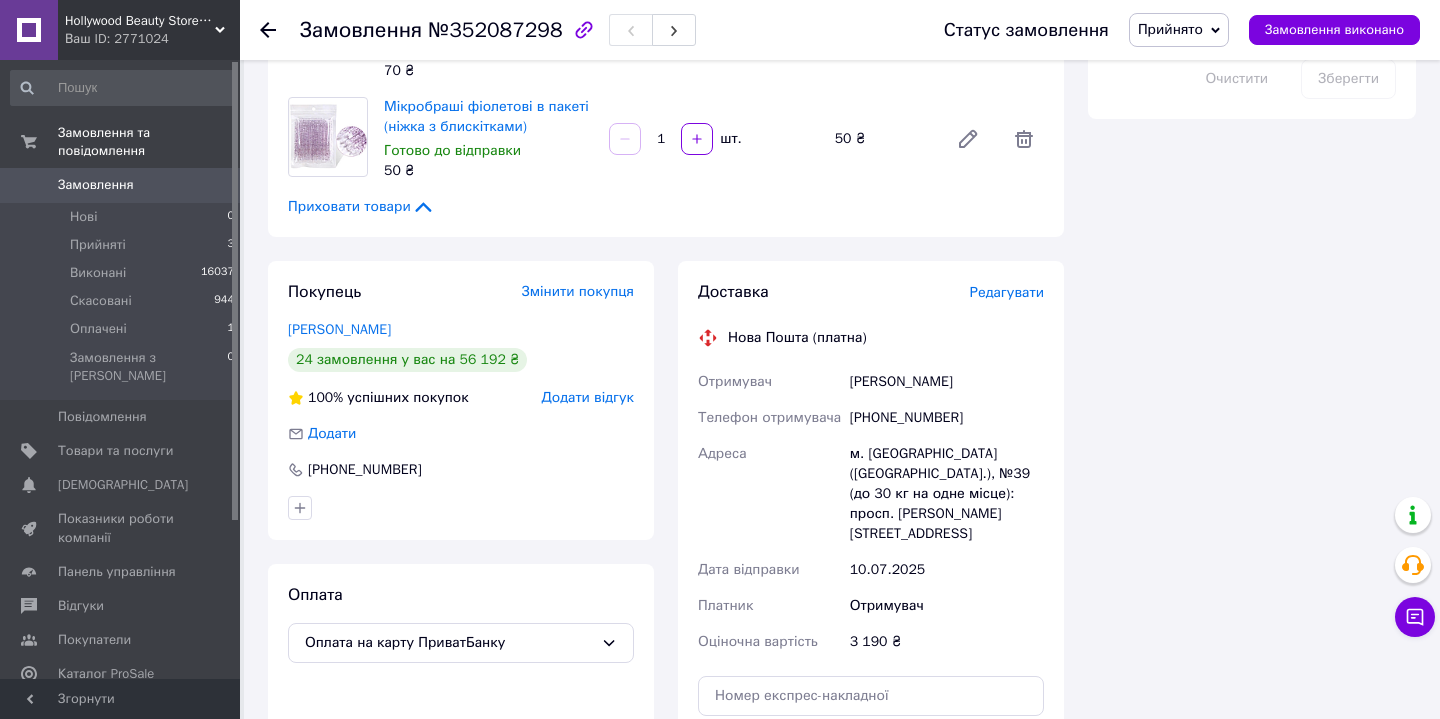 scroll, scrollTop: 1204, scrollLeft: 0, axis: vertical 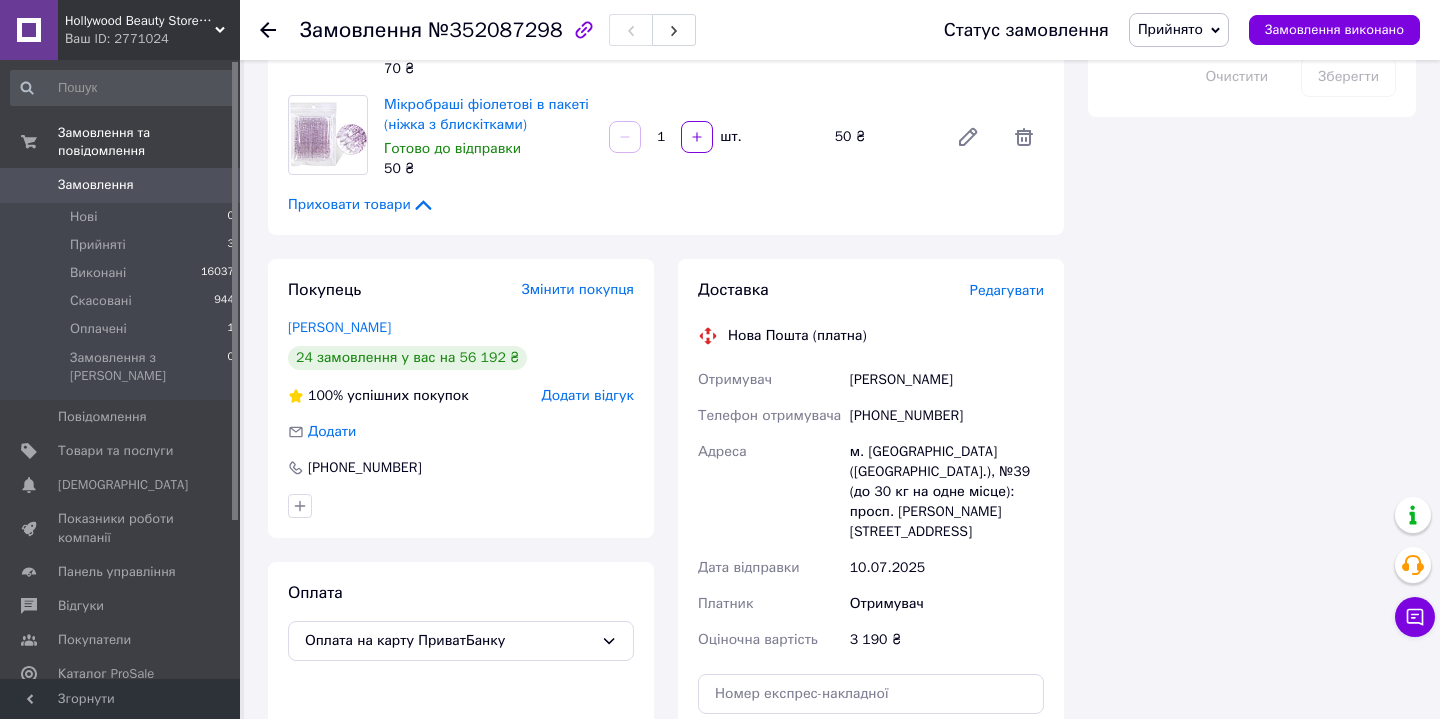 click on "Редагувати" at bounding box center (1007, 290) 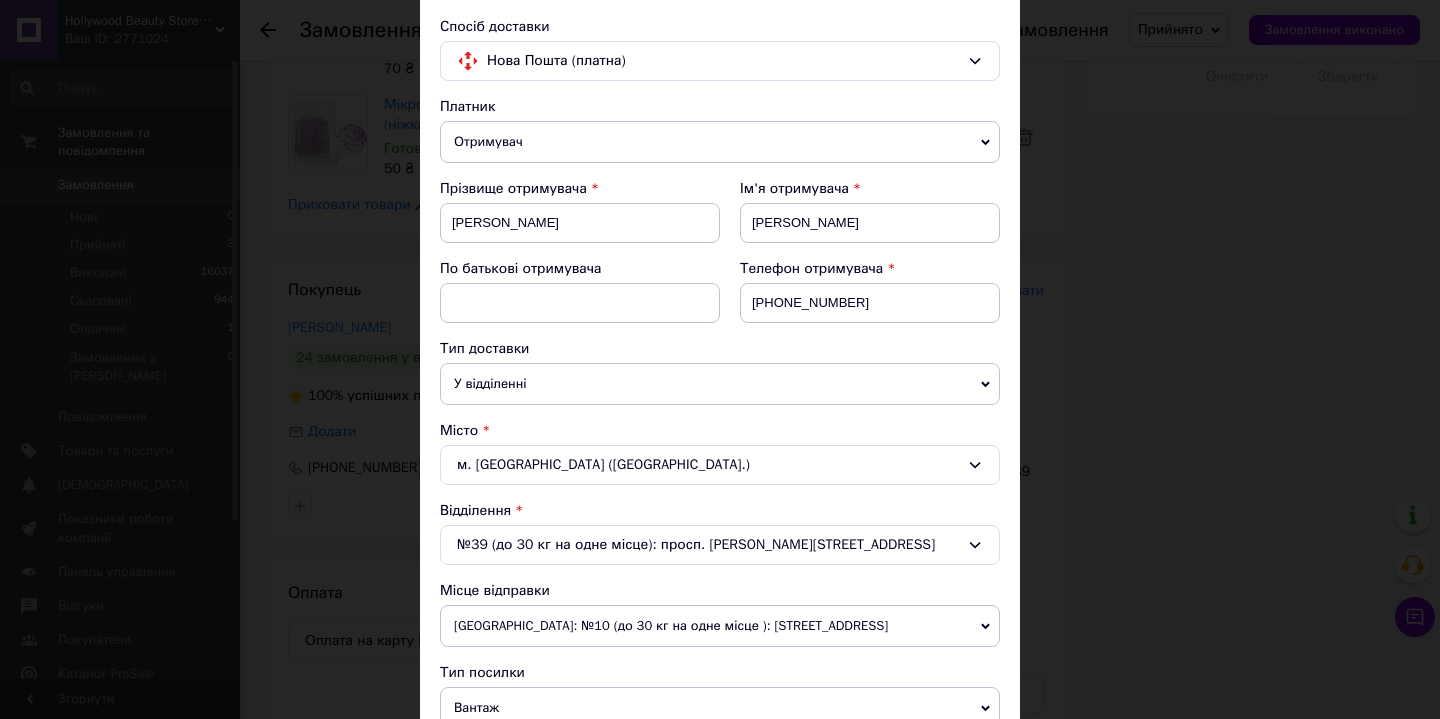 scroll, scrollTop: 175, scrollLeft: 0, axis: vertical 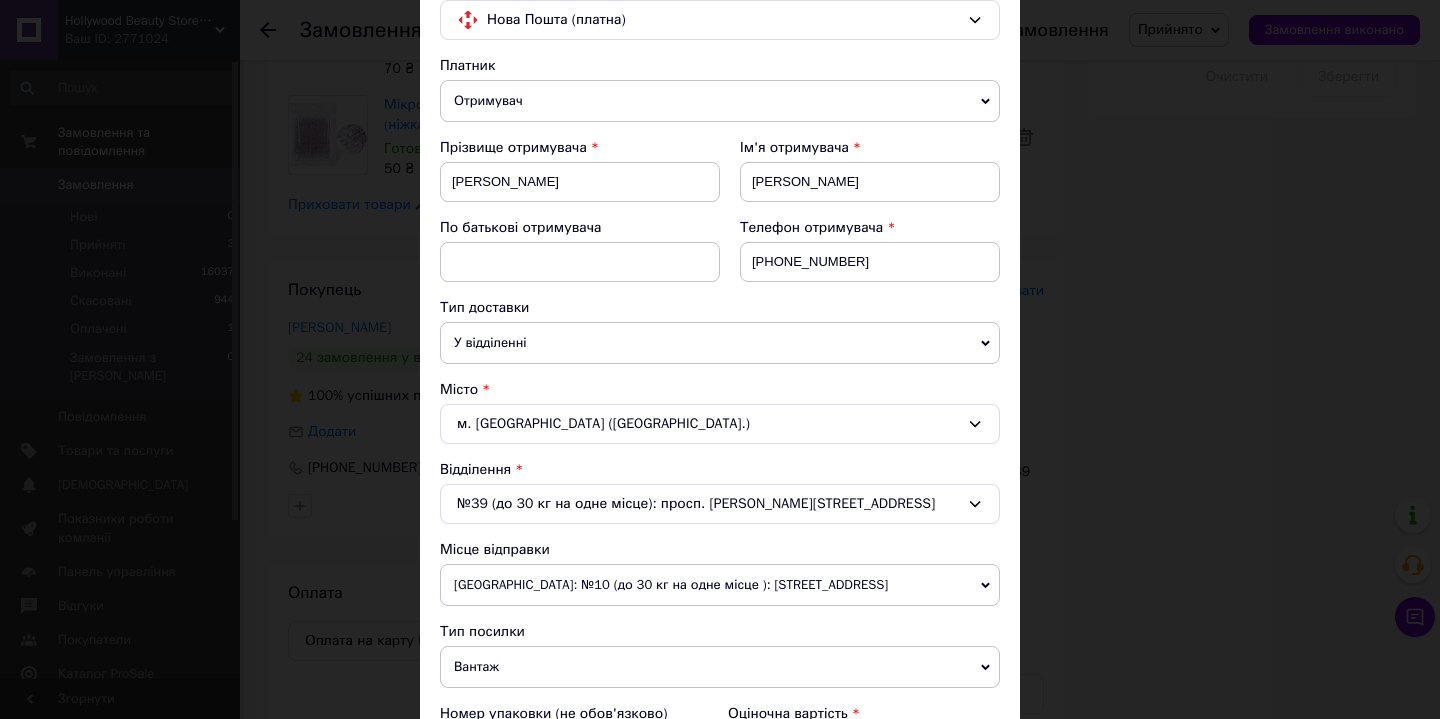 click on "Отримувач" at bounding box center [720, 101] 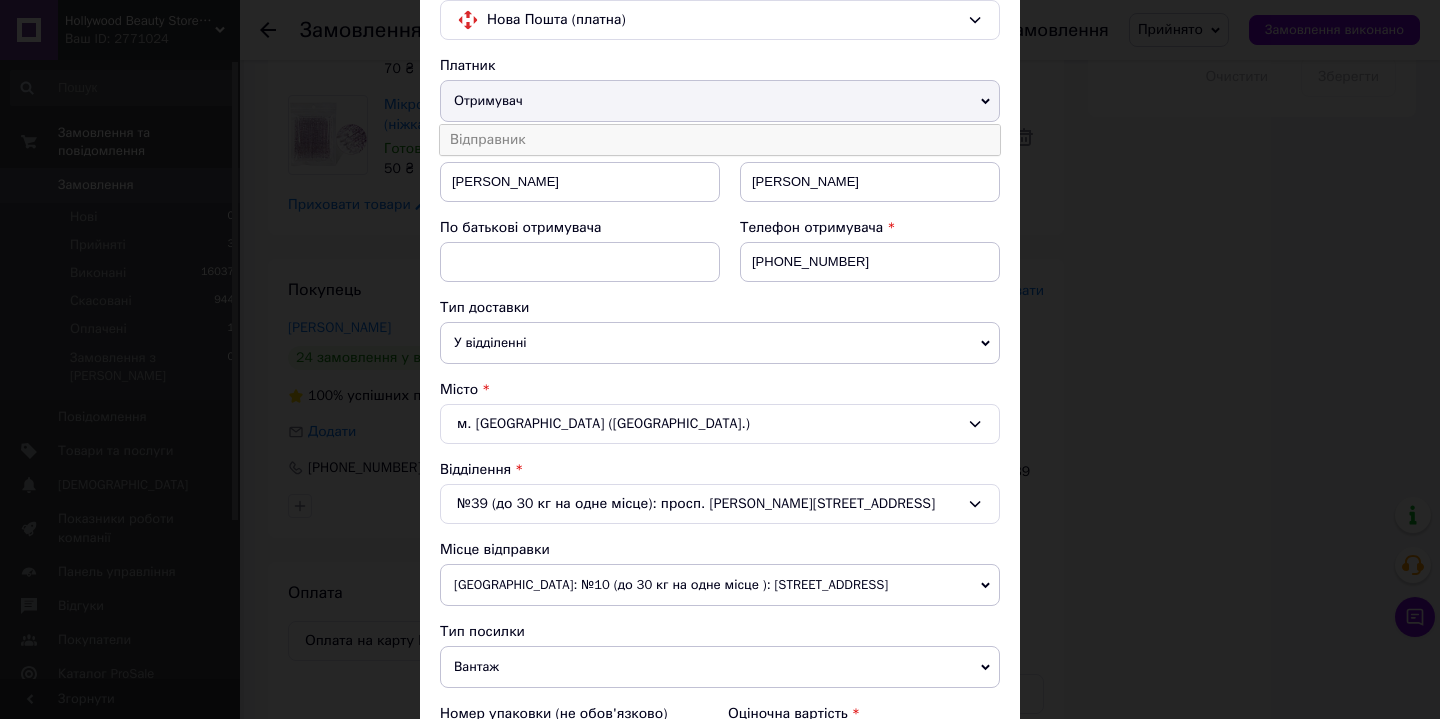click on "Відправник" at bounding box center [720, 140] 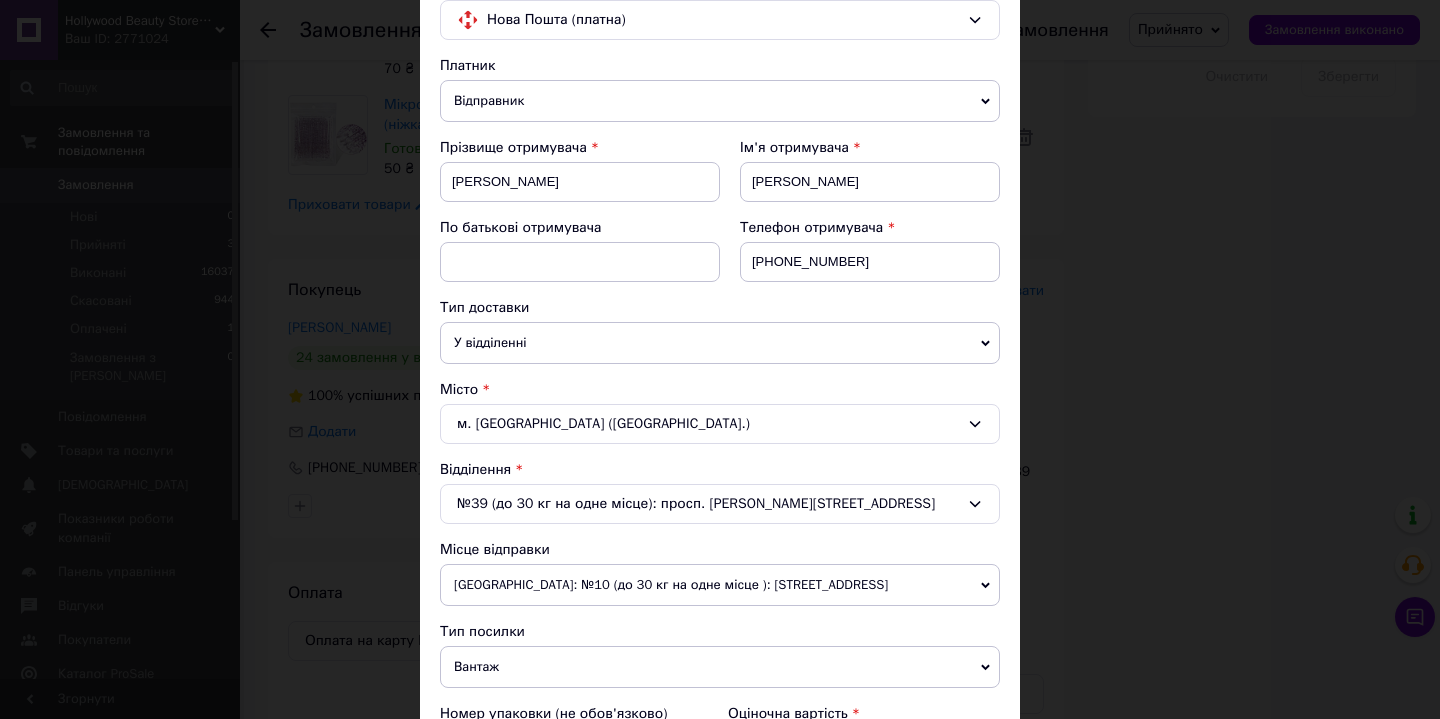 click on "Відправник" at bounding box center [720, 101] 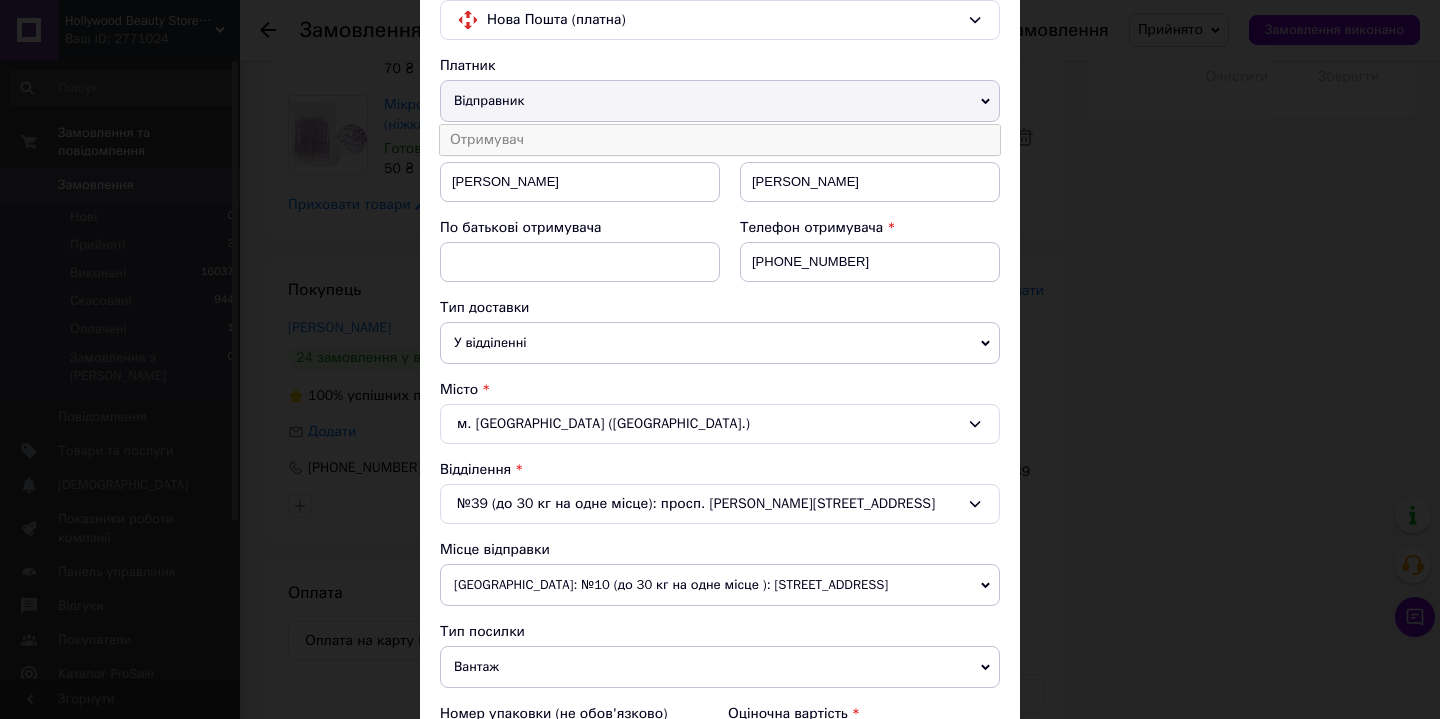 click on "Отримувач" at bounding box center (720, 140) 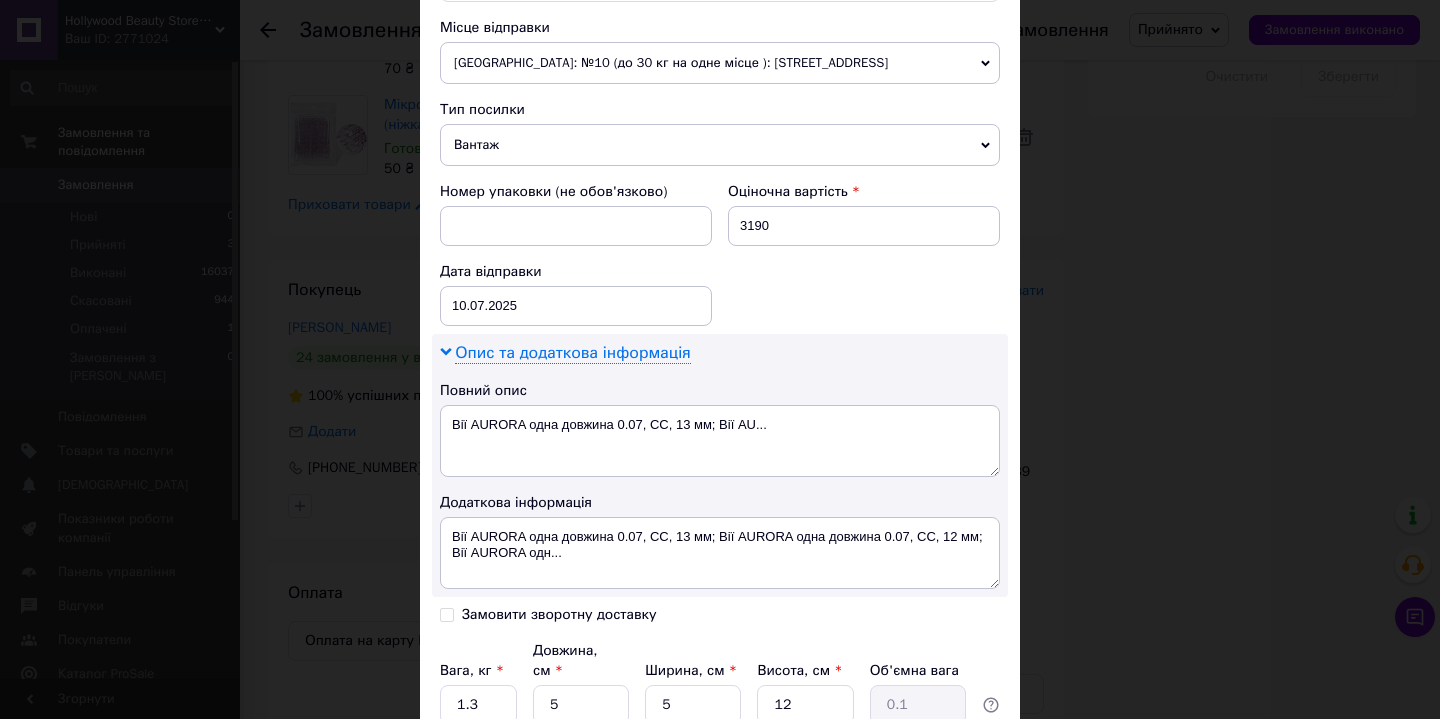 scroll, scrollTop: 713, scrollLeft: 0, axis: vertical 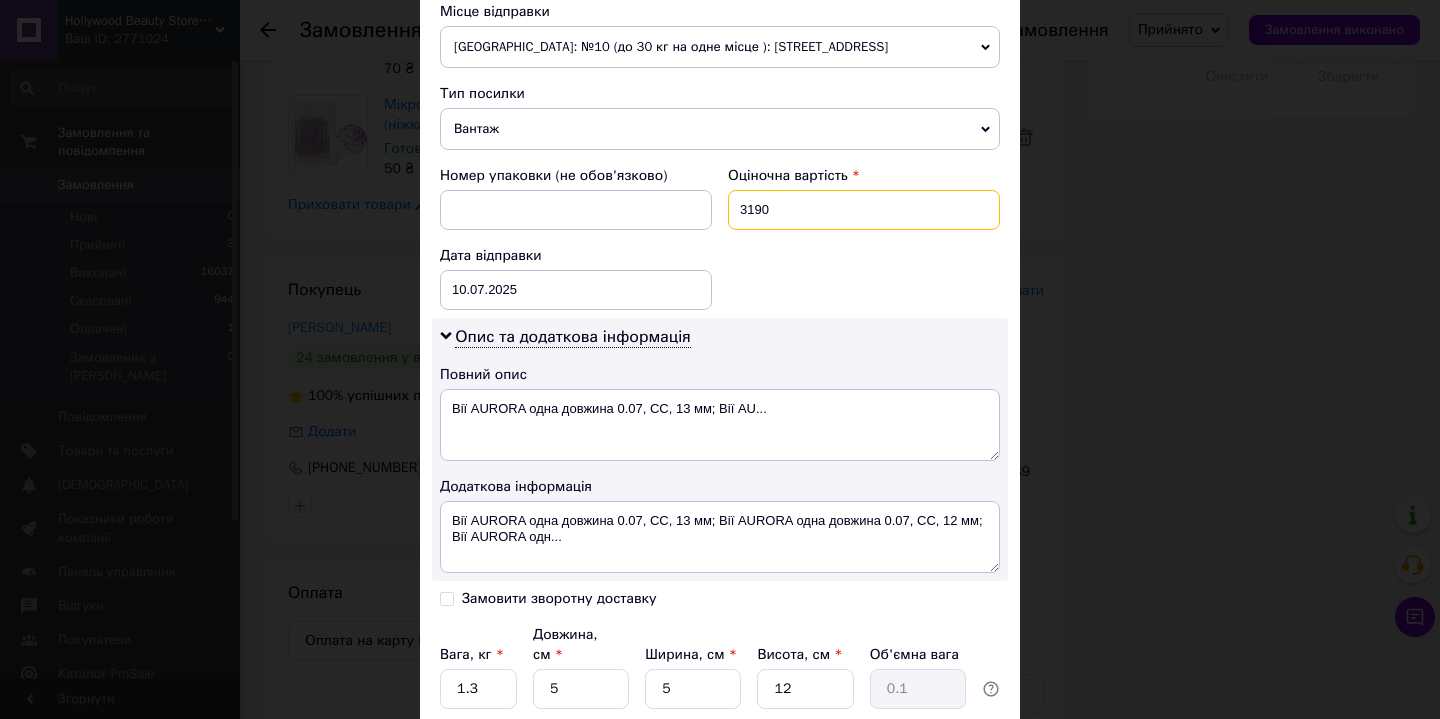 drag, startPoint x: 733, startPoint y: 206, endPoint x: 879, endPoint y: 247, distance: 151.64761 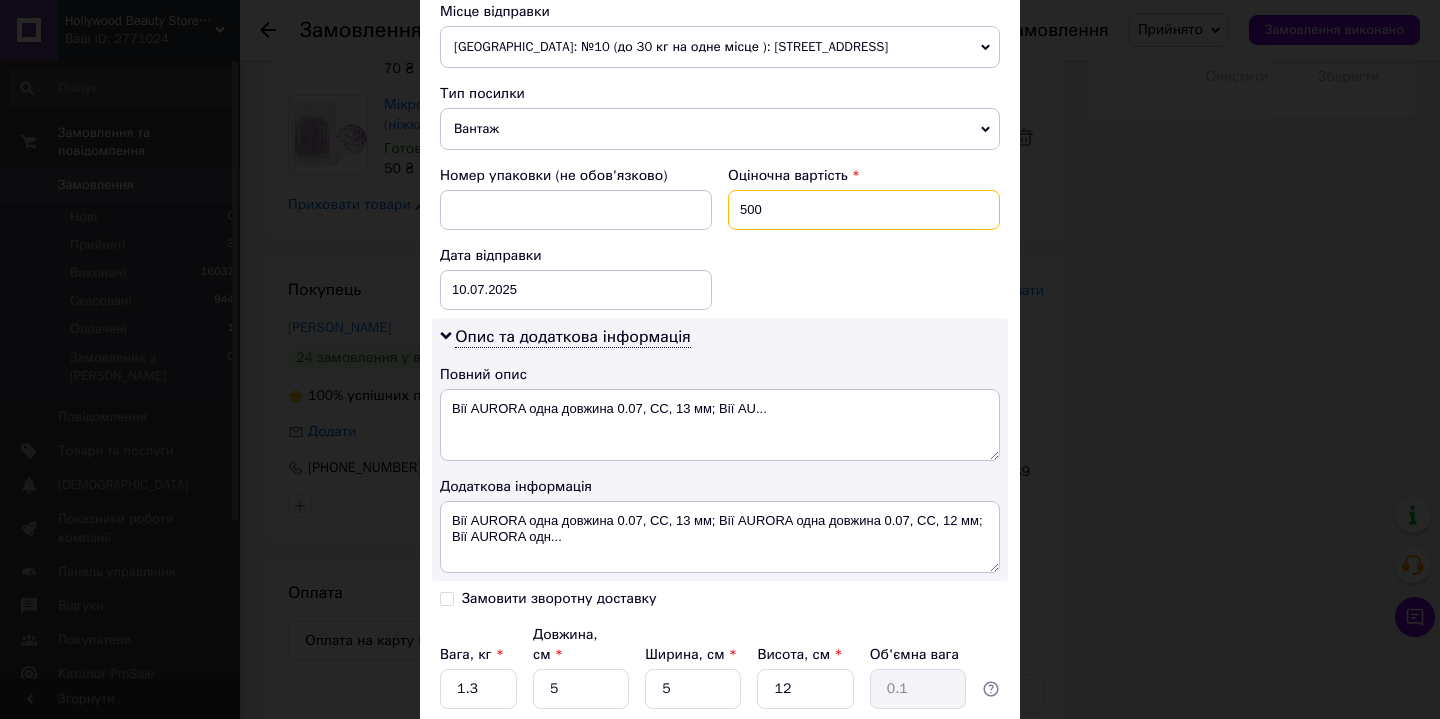 scroll, scrollTop: 817, scrollLeft: 0, axis: vertical 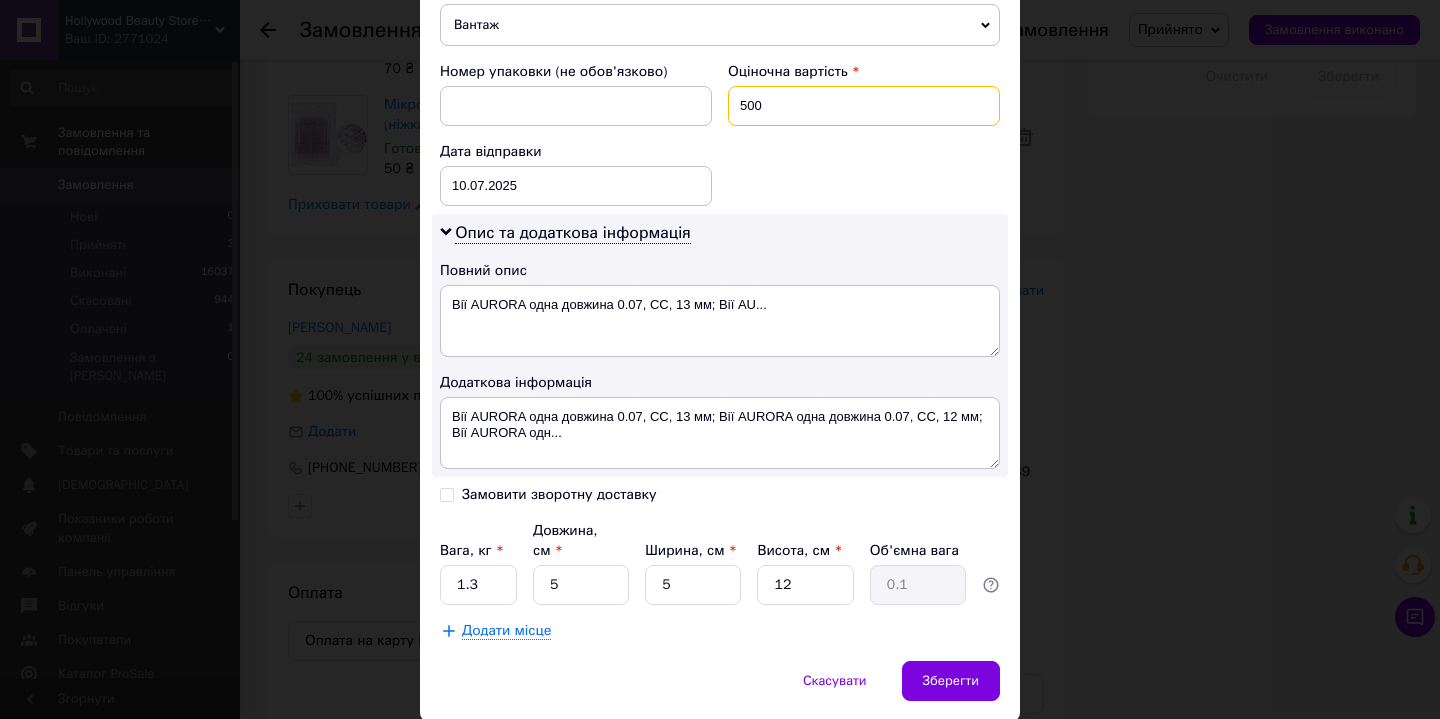 type on "500" 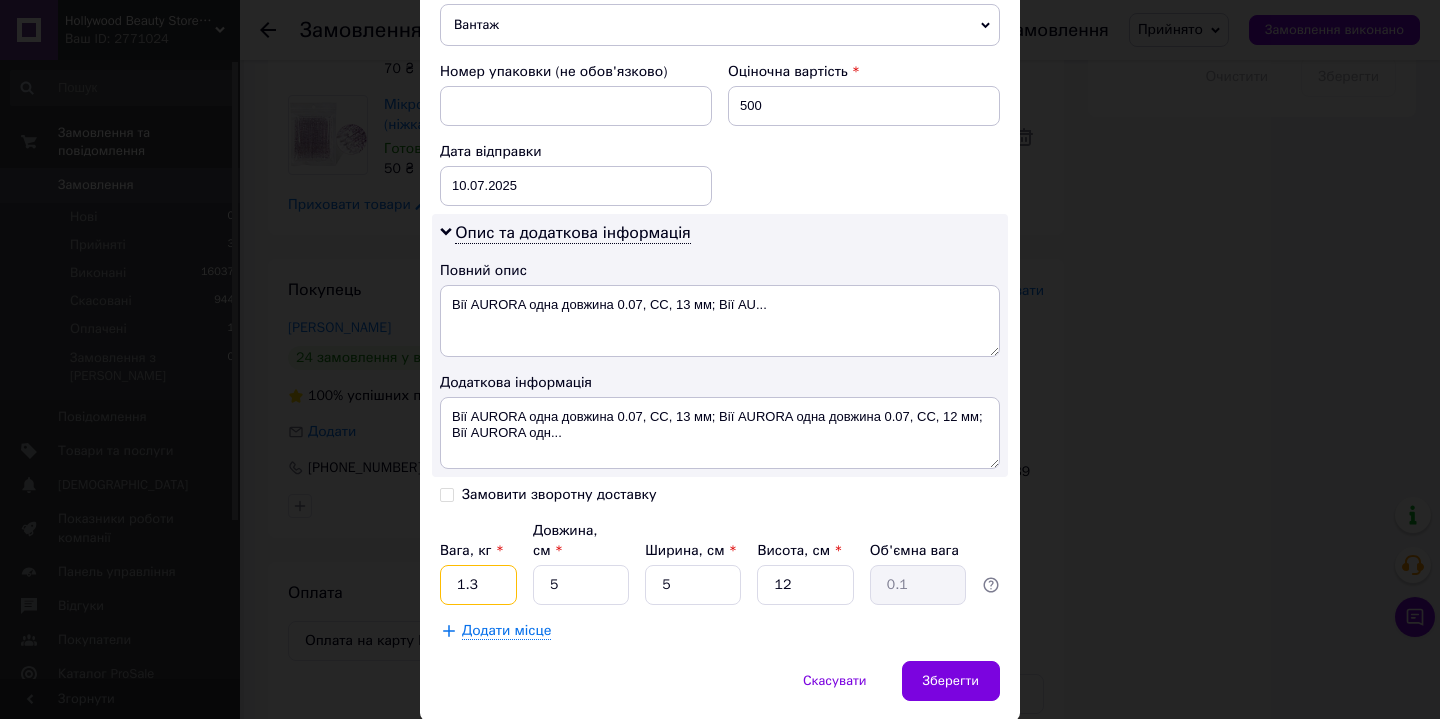 click on "1.3" at bounding box center [478, 585] 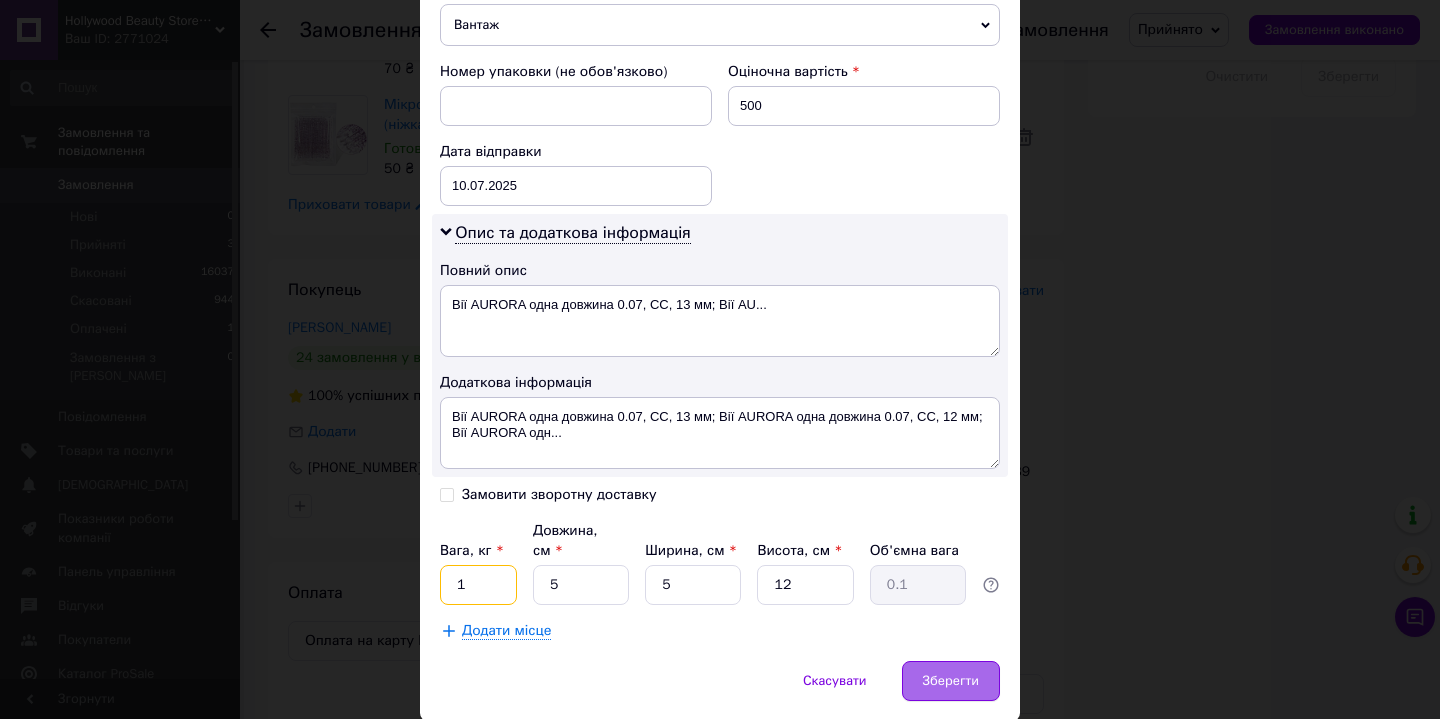 type on "1" 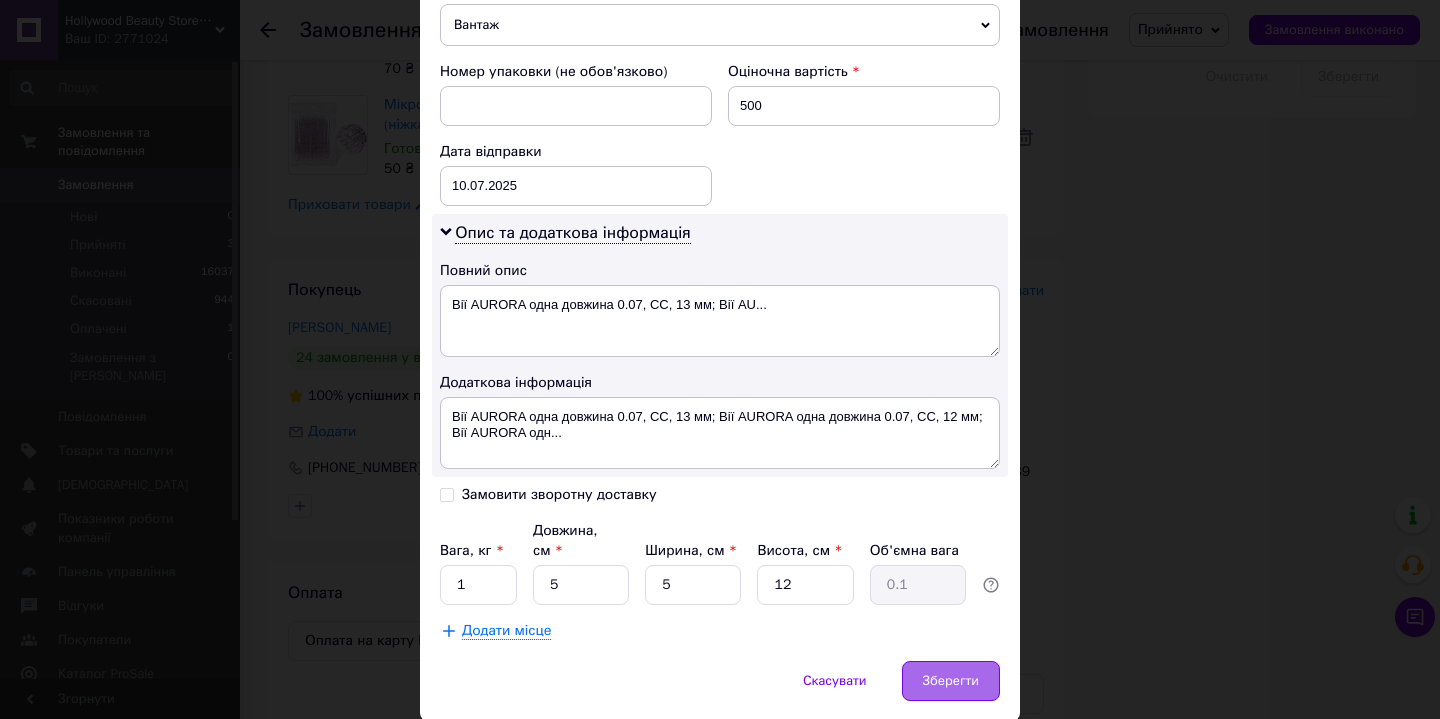 click on "Зберегти" at bounding box center (951, 681) 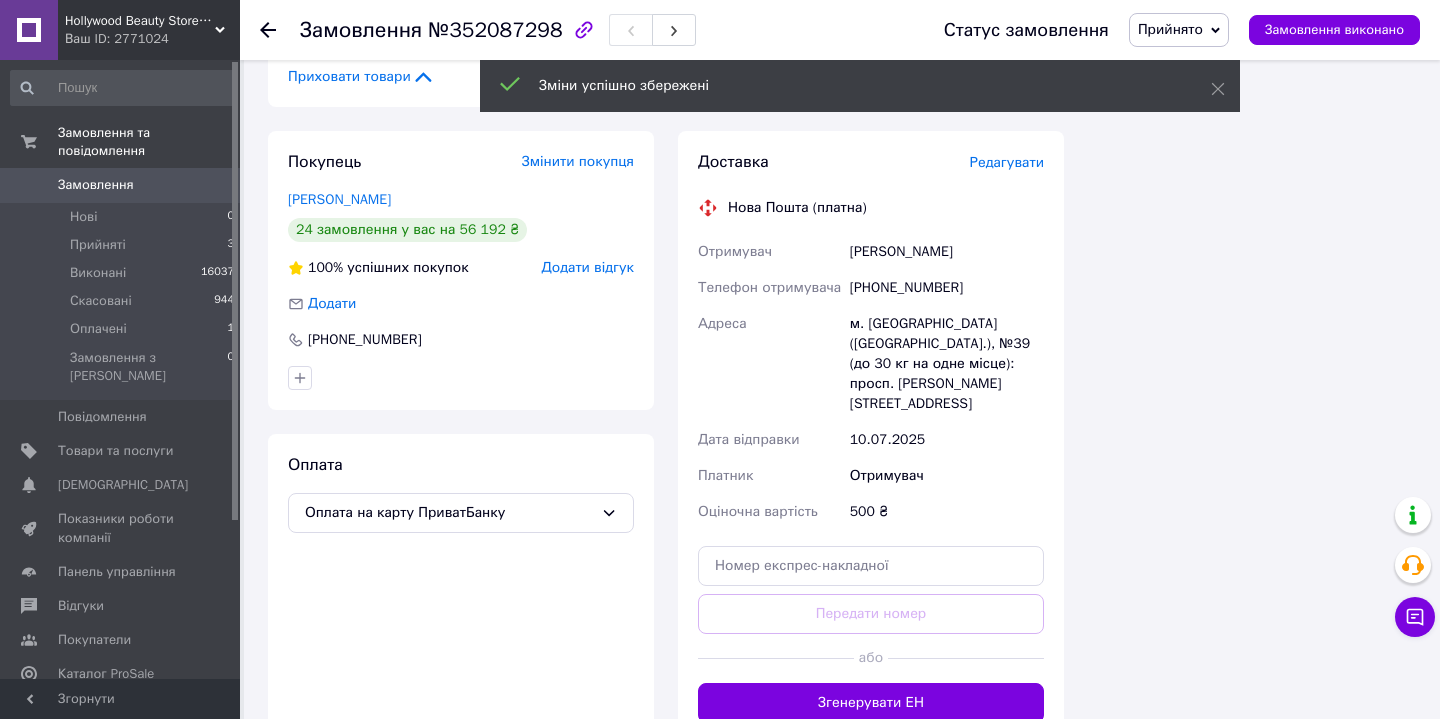 scroll, scrollTop: 1335, scrollLeft: 0, axis: vertical 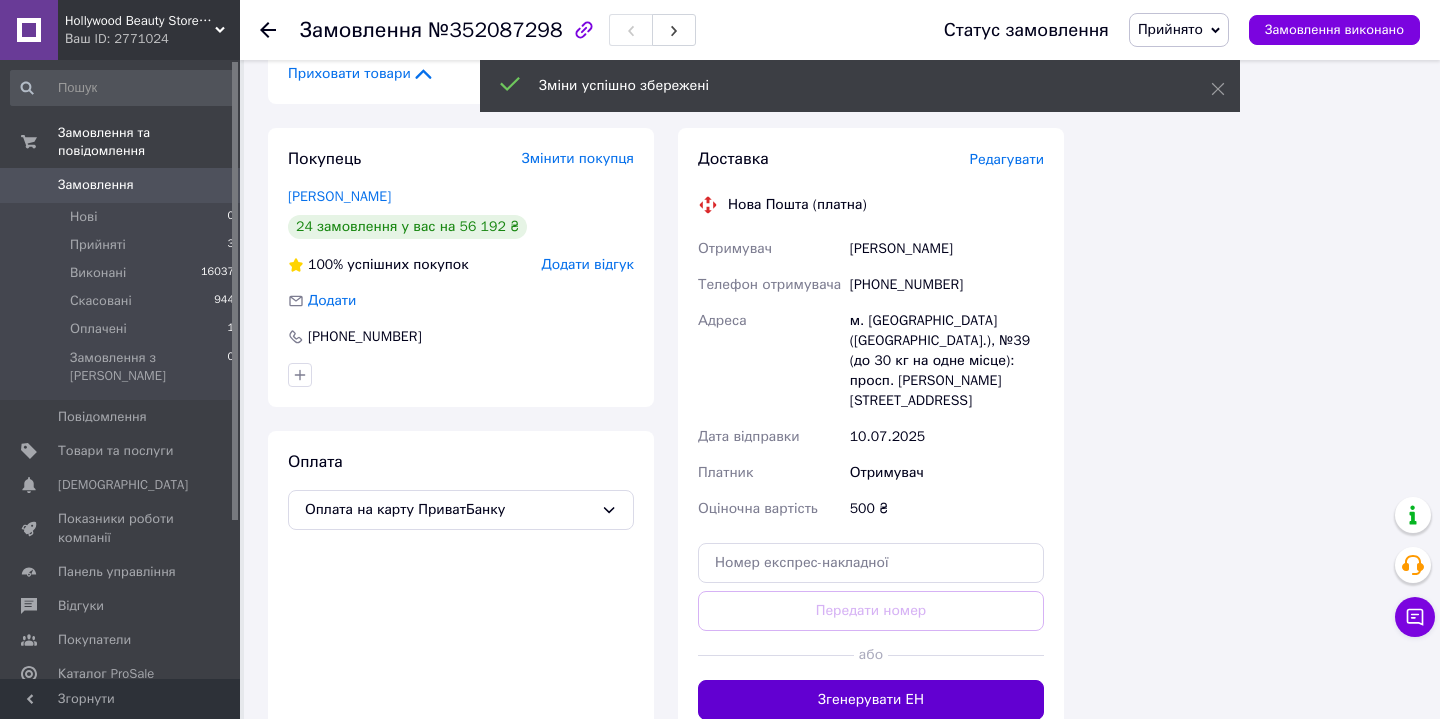 click on "Згенерувати ЕН" at bounding box center [871, 700] 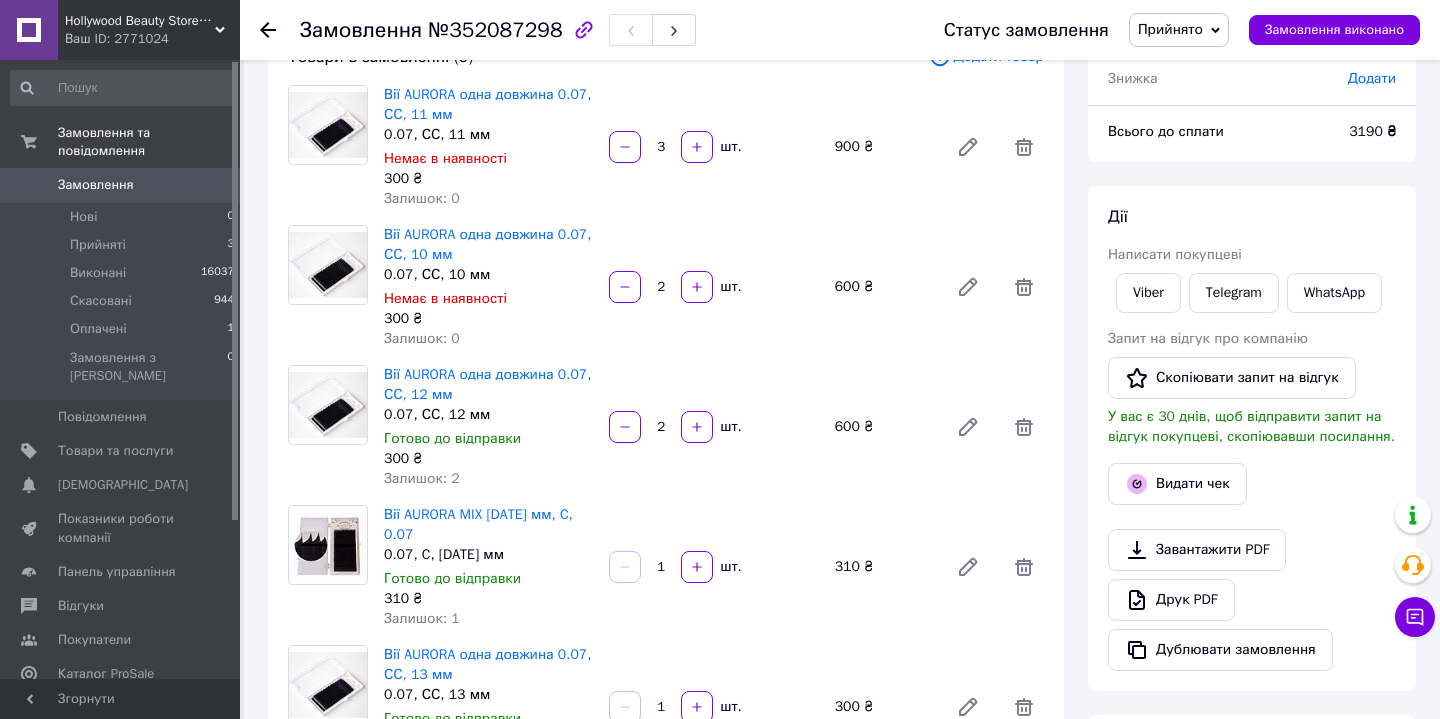 scroll, scrollTop: 155, scrollLeft: 0, axis: vertical 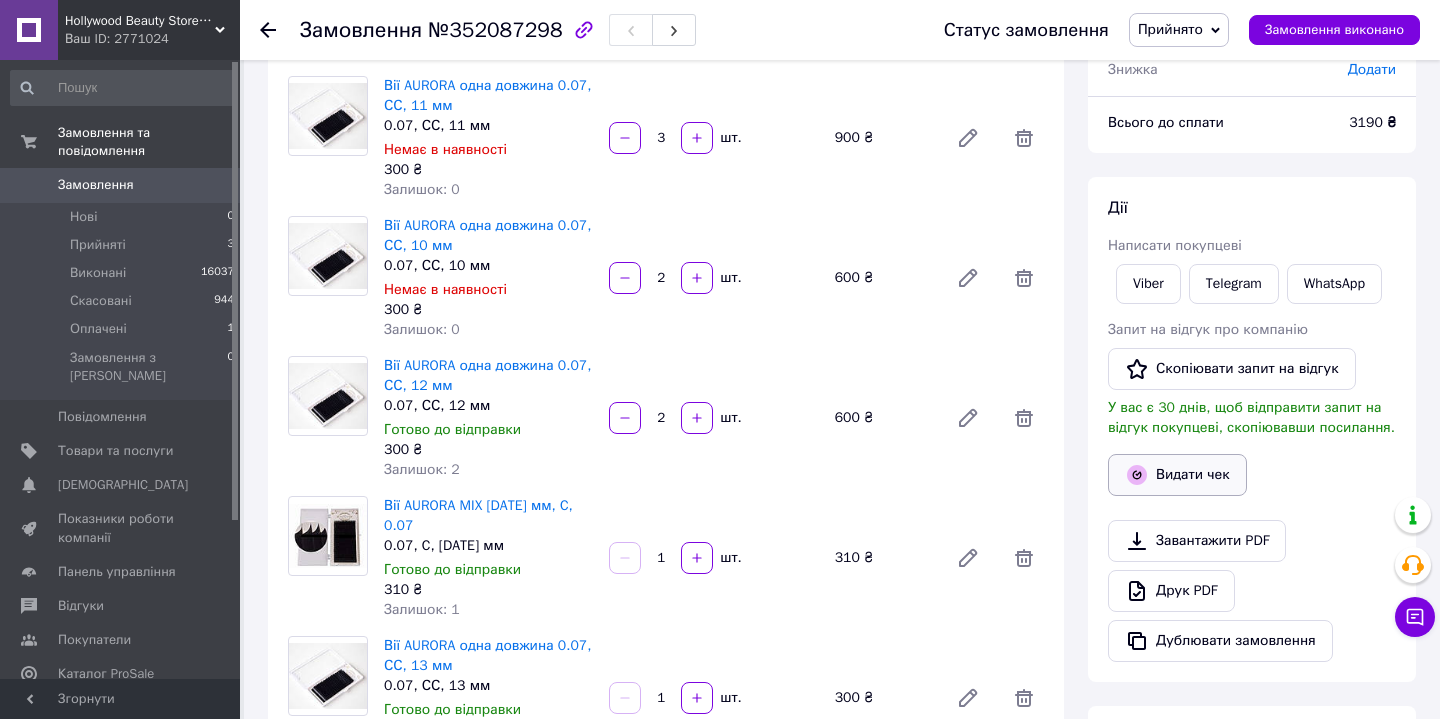 click on "Видати чек" at bounding box center (1177, 475) 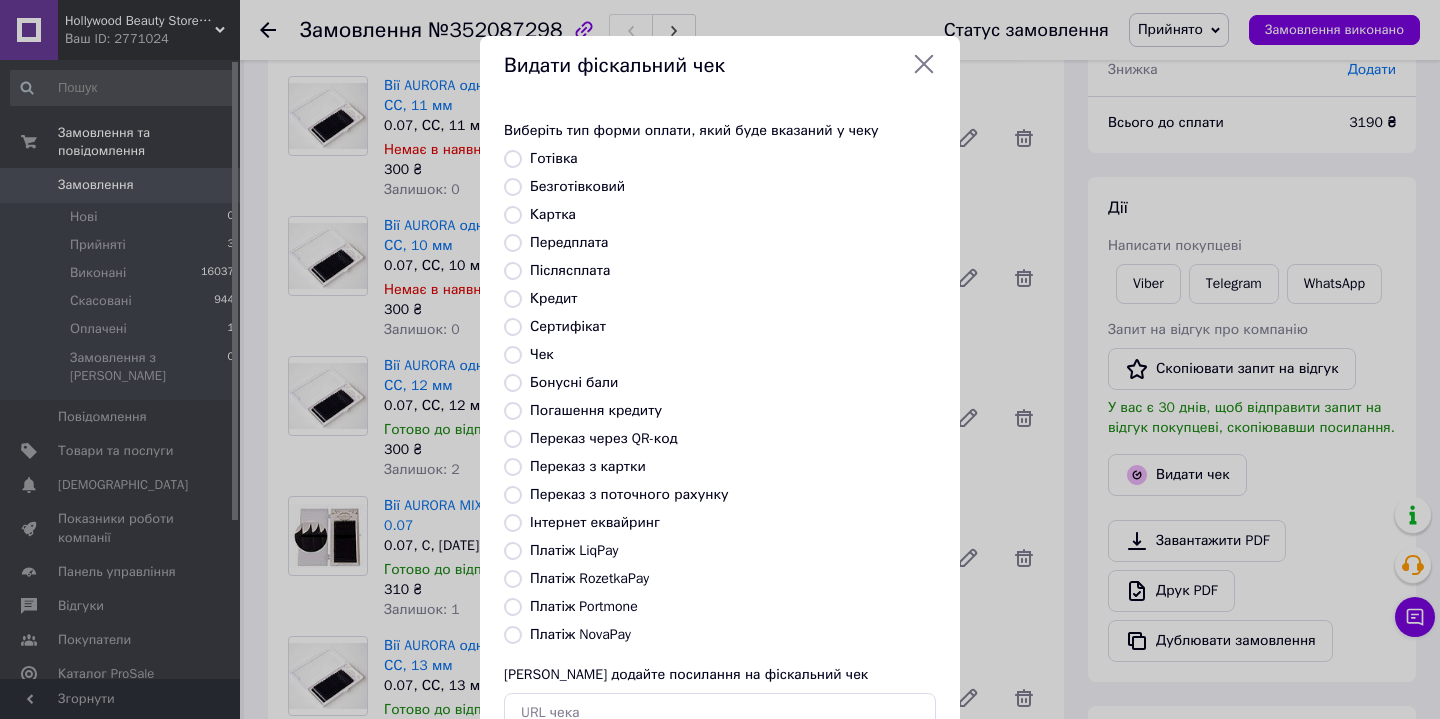 click on "Переказ з картки" at bounding box center (513, 467) 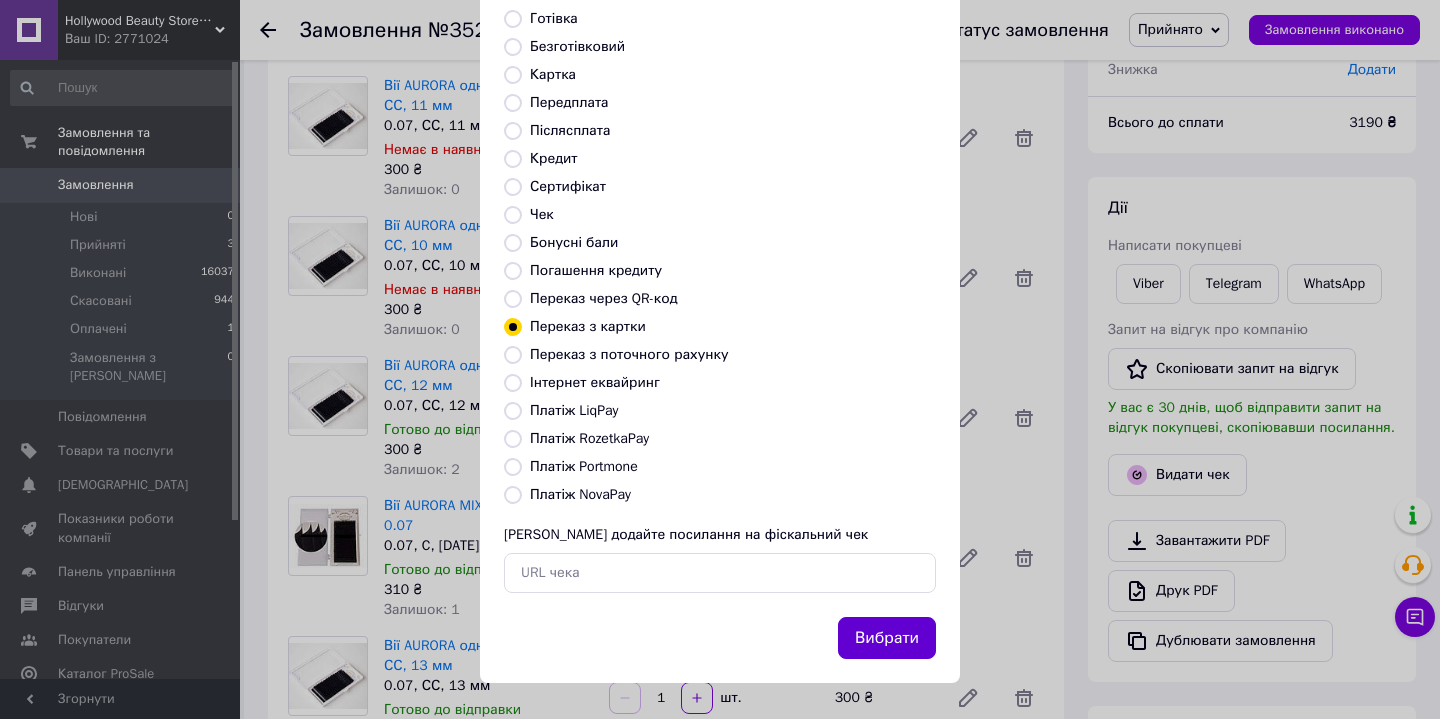 scroll, scrollTop: 139, scrollLeft: 0, axis: vertical 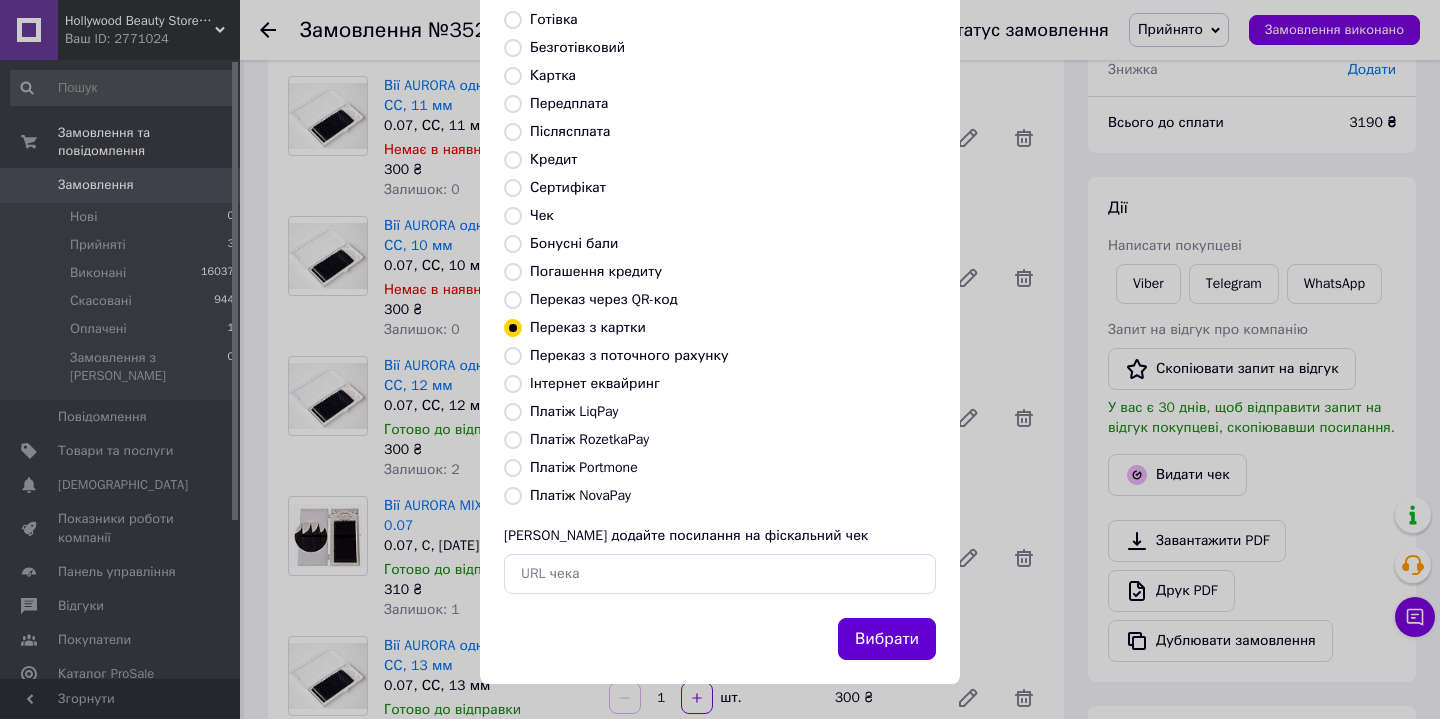 click on "Вибрати" at bounding box center (887, 639) 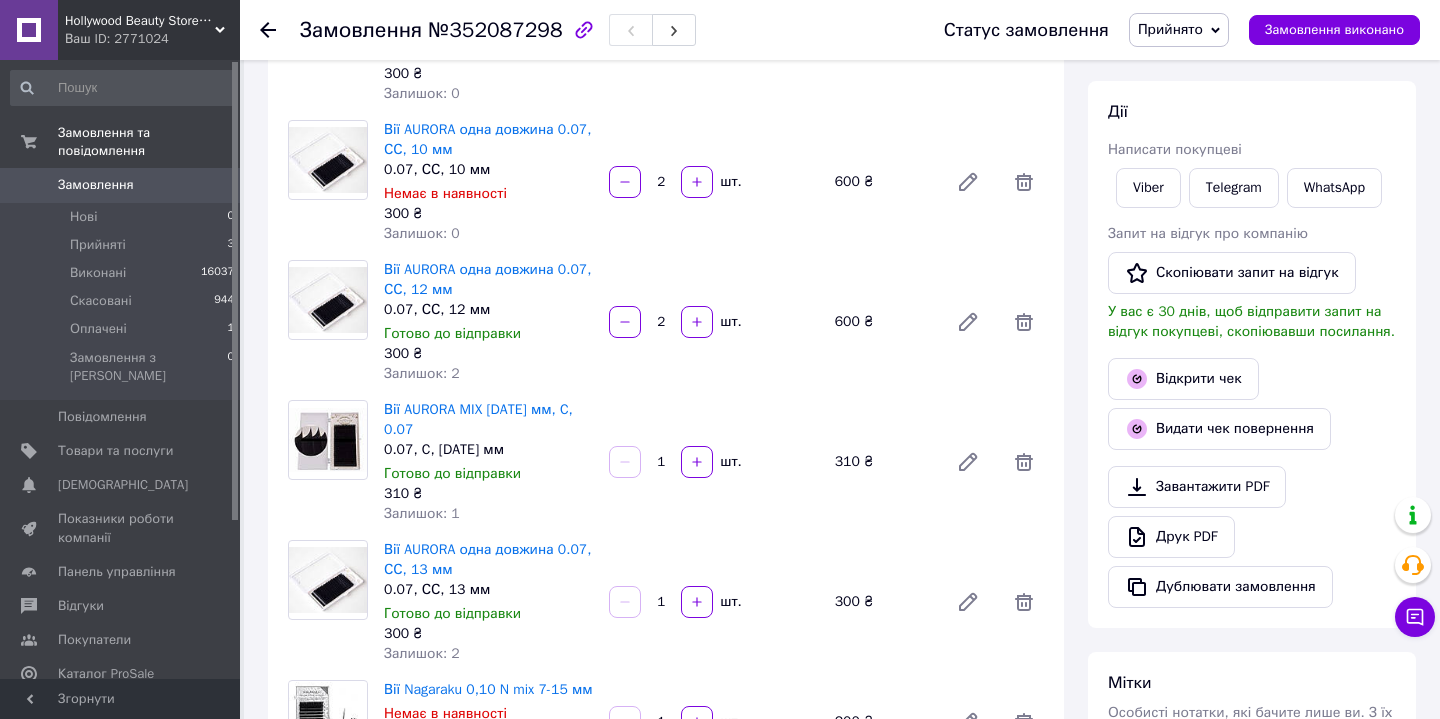 scroll, scrollTop: 661, scrollLeft: 0, axis: vertical 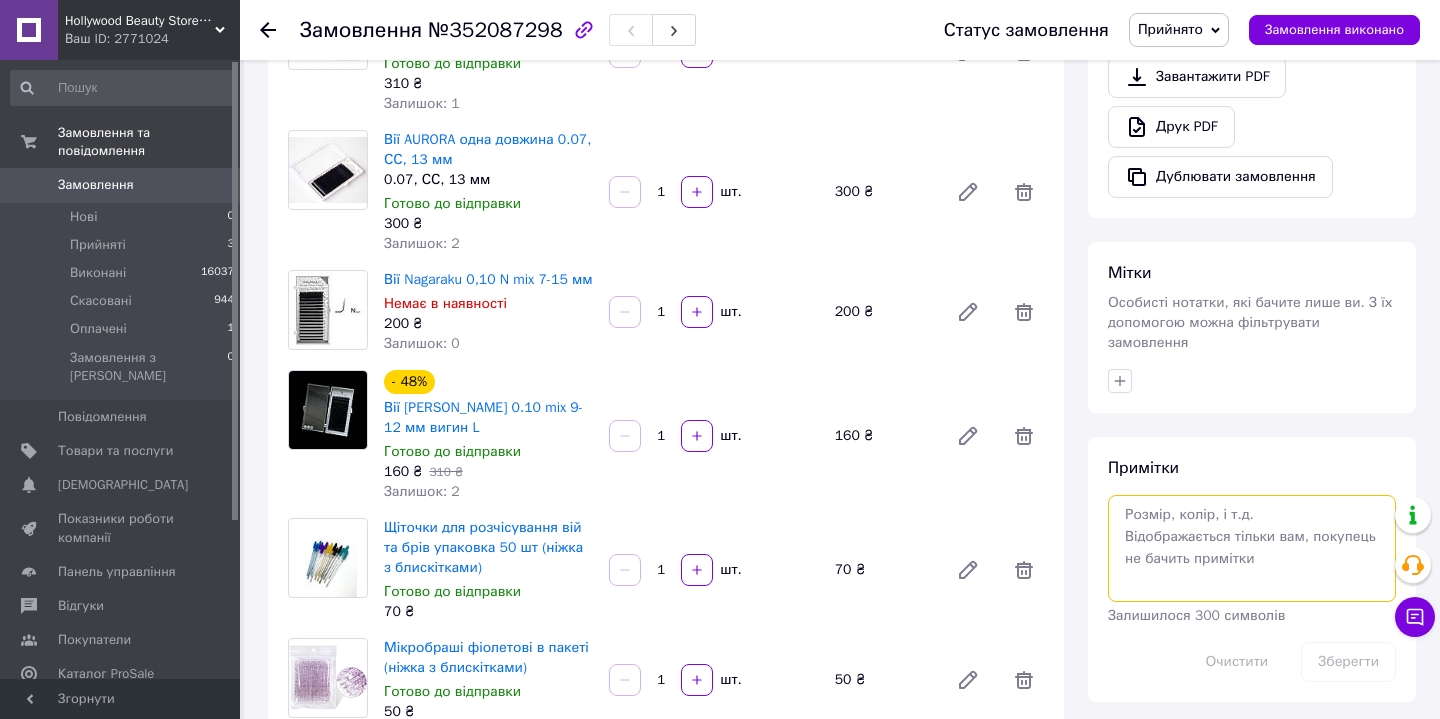 click at bounding box center (1252, 548) 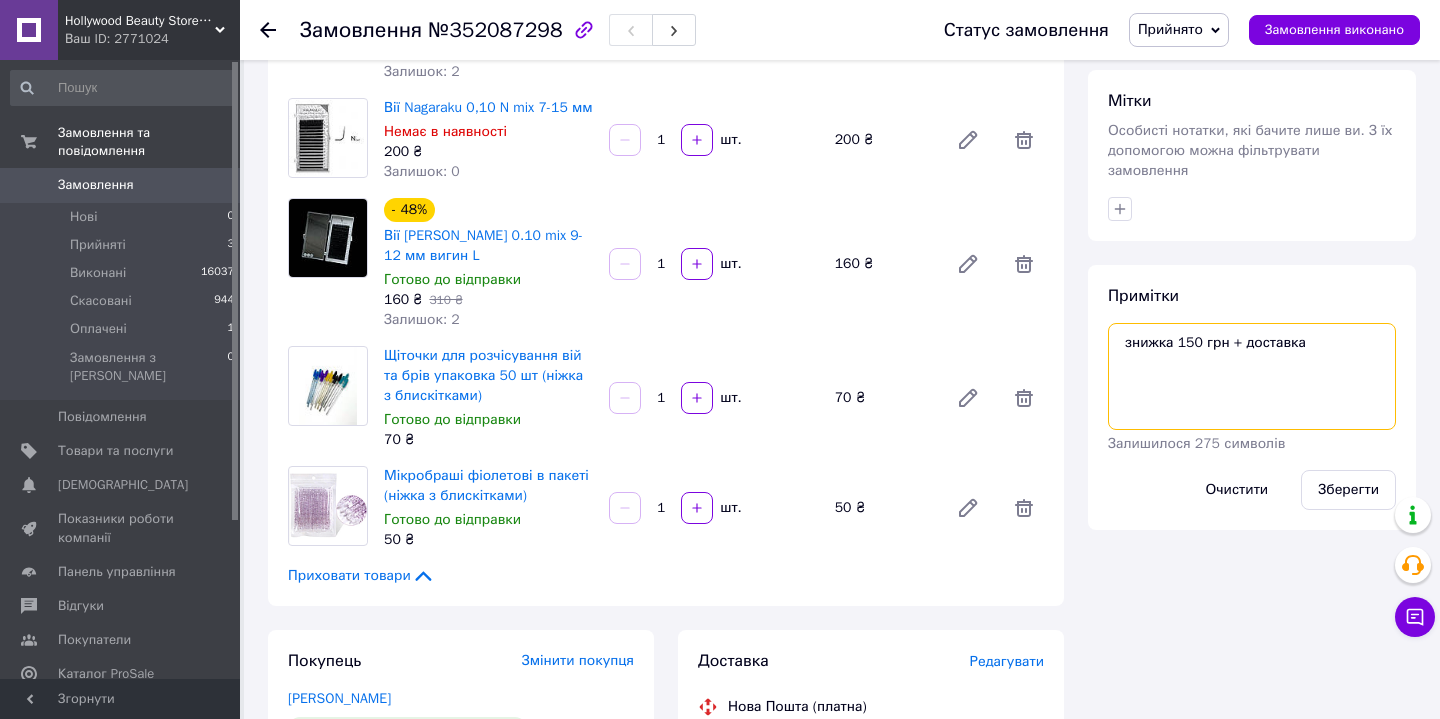 scroll, scrollTop: 884, scrollLeft: 0, axis: vertical 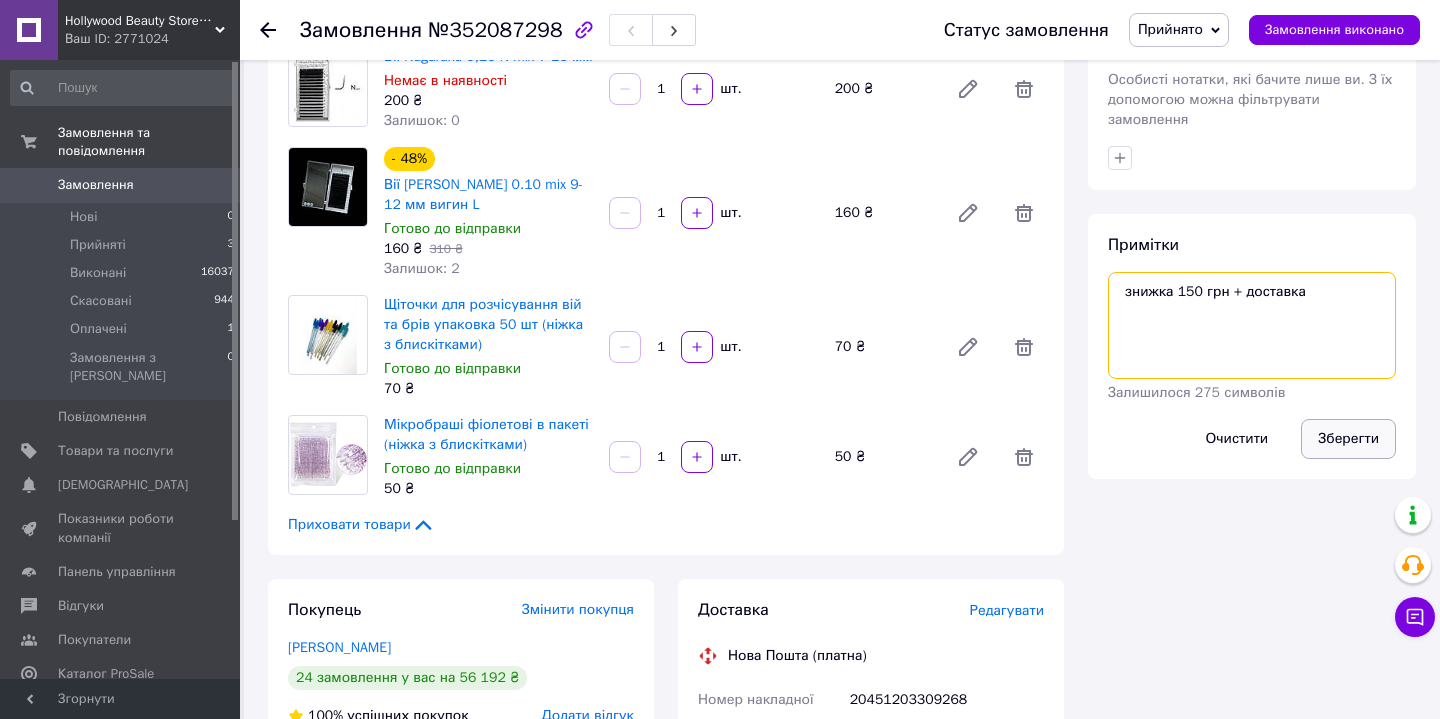 type on "знижка 150 грн + доставка" 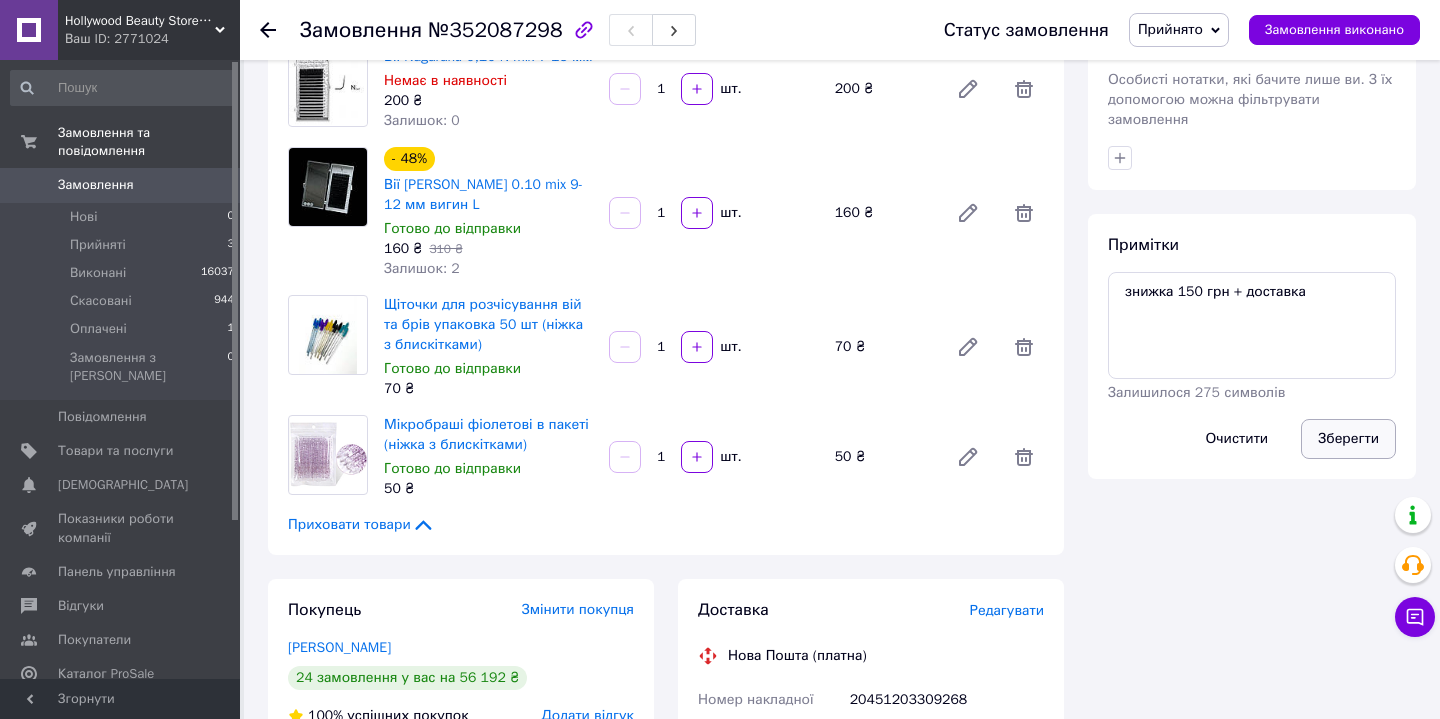 click on "Зберегти" at bounding box center (1348, 439) 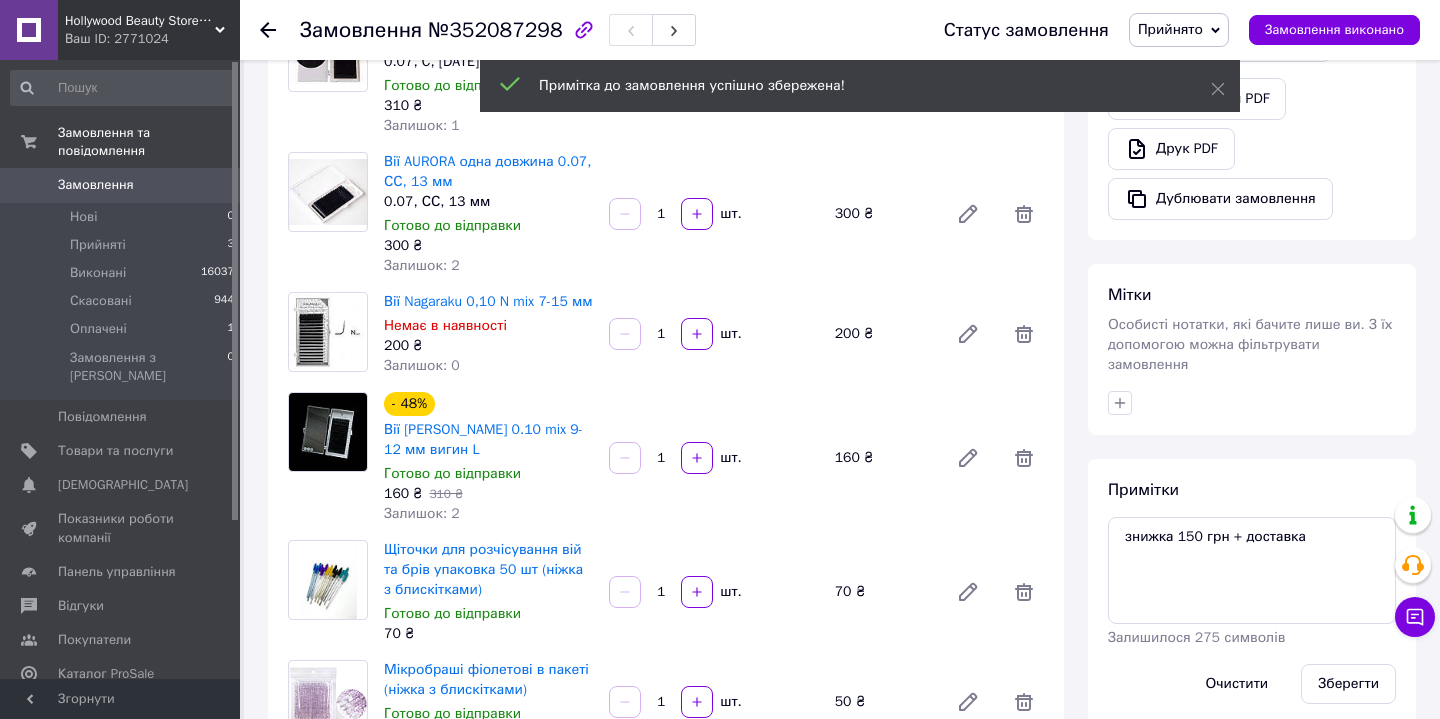 scroll, scrollTop: 585, scrollLeft: 0, axis: vertical 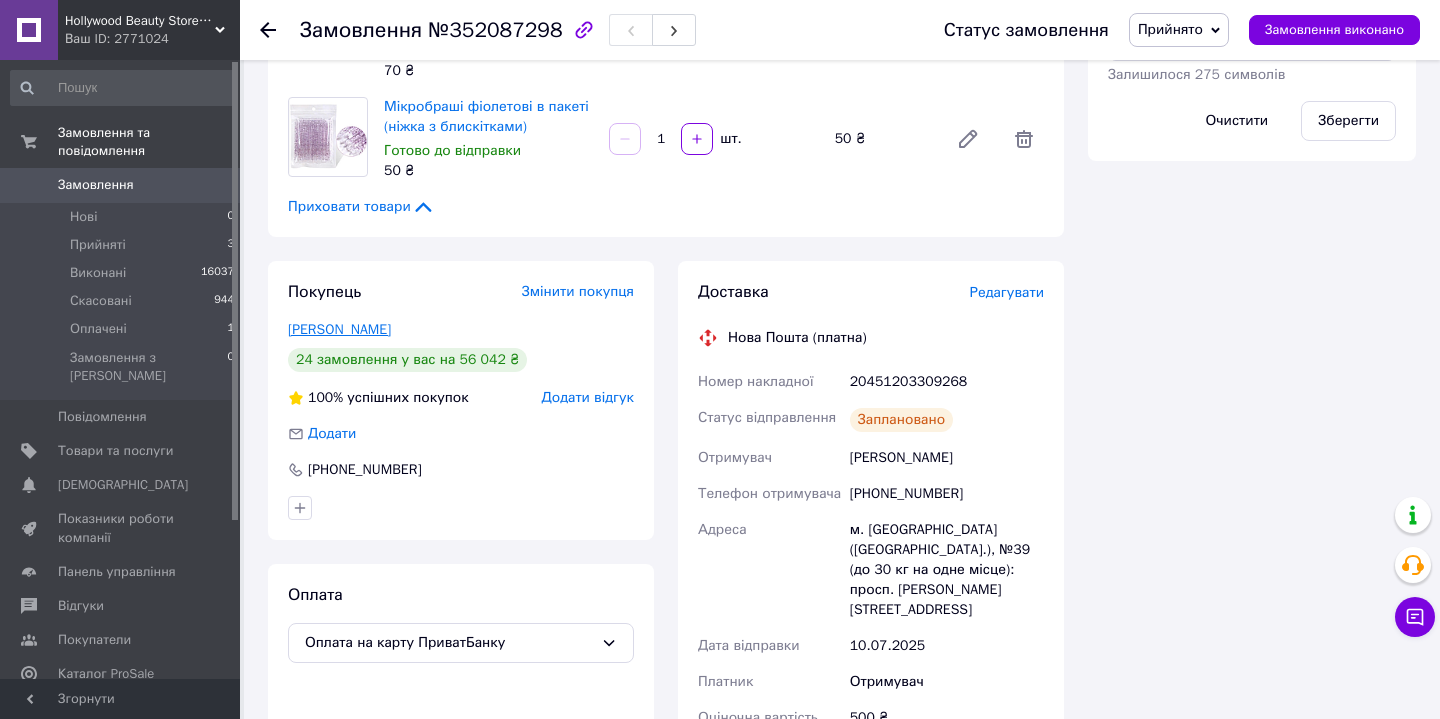 click on "[PERSON_NAME]" at bounding box center (339, 329) 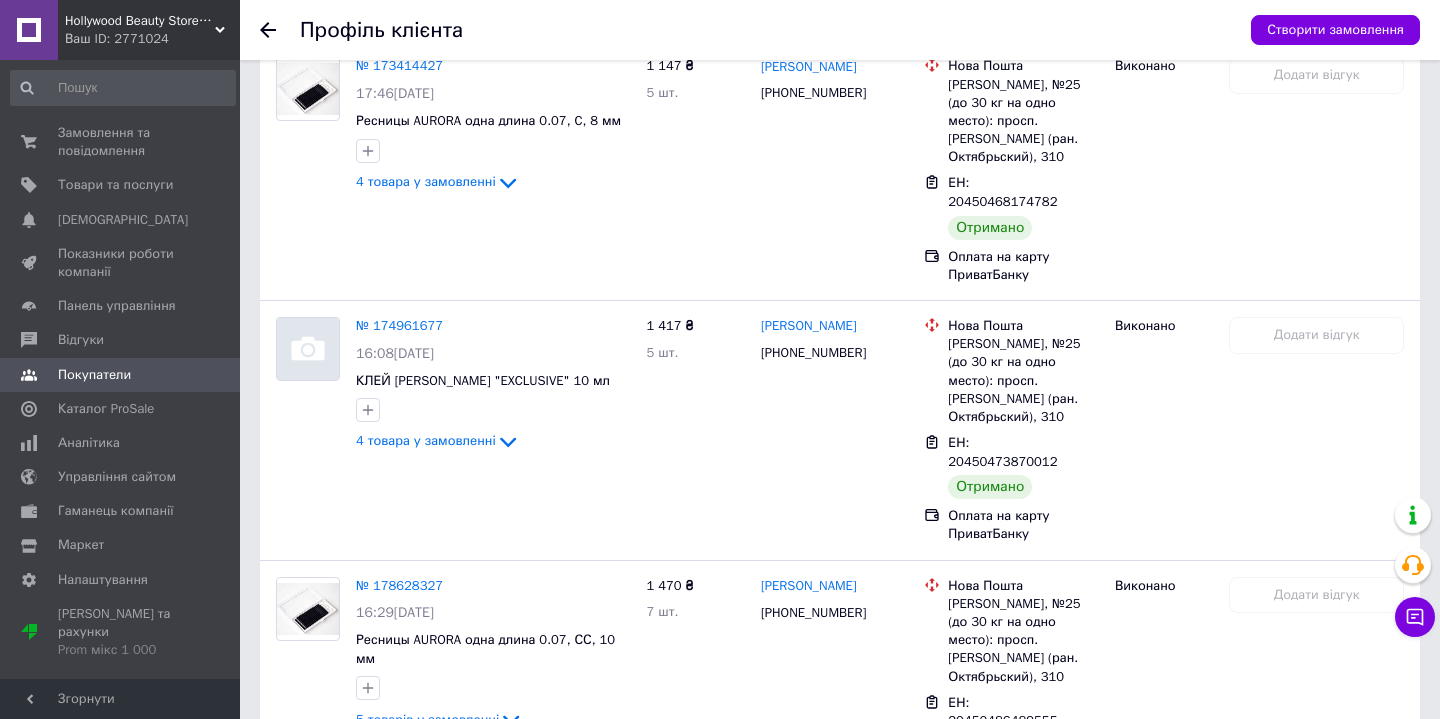 scroll, scrollTop: 908, scrollLeft: 0, axis: vertical 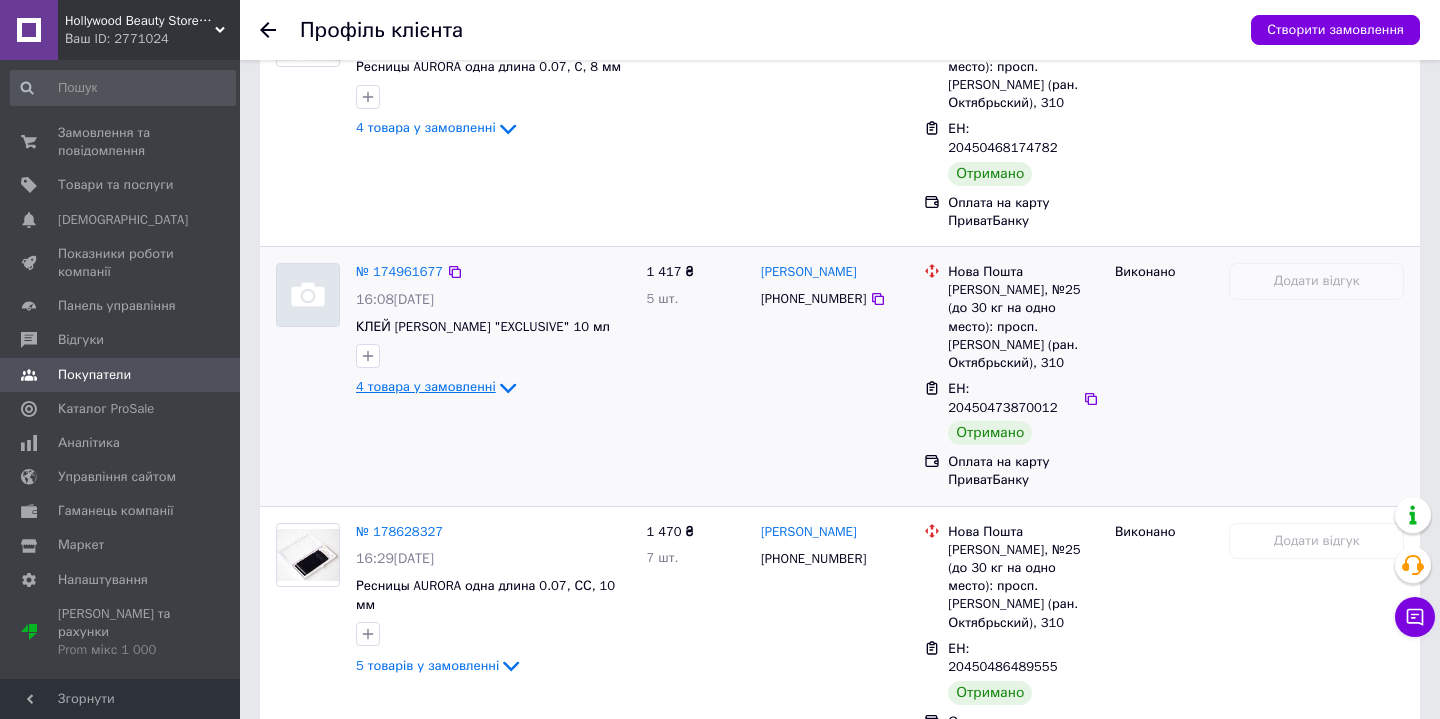click on "4 товара у замовленні" at bounding box center [426, 387] 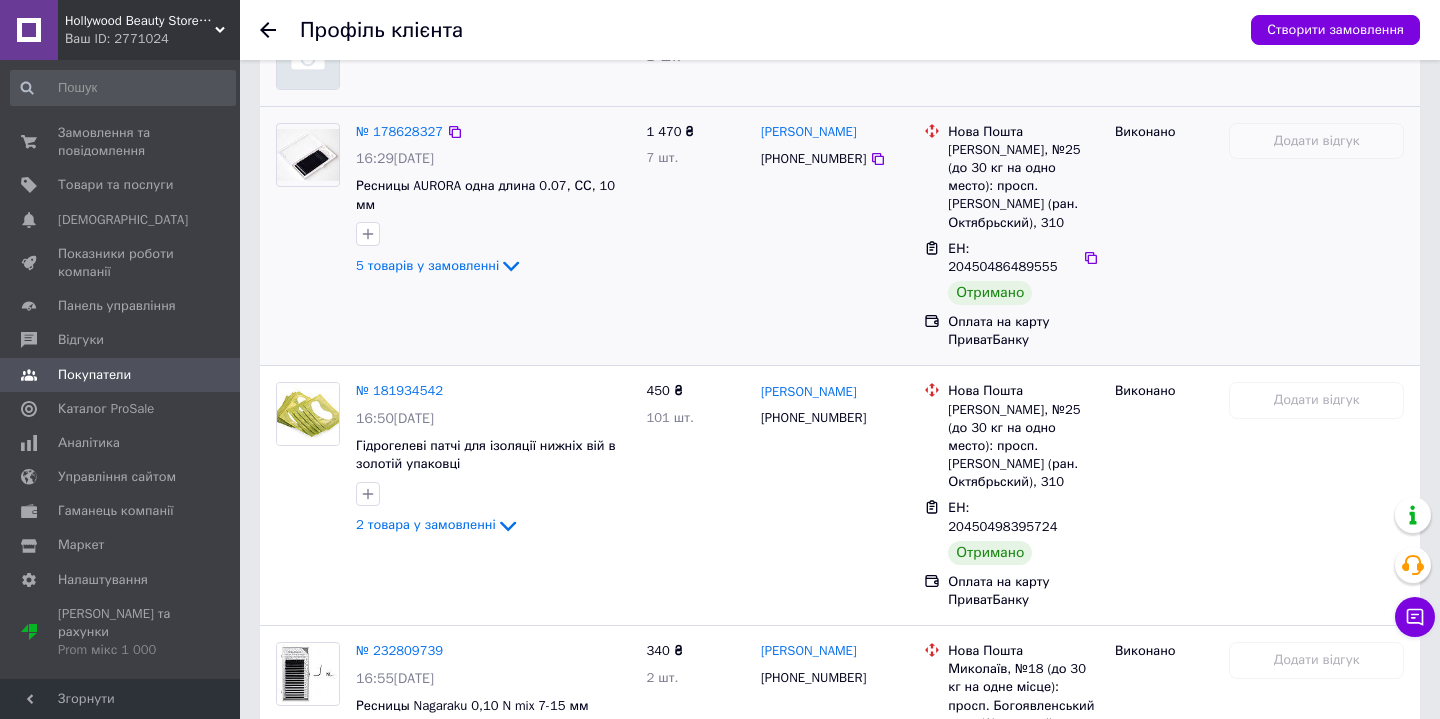 scroll, scrollTop: 1647, scrollLeft: 0, axis: vertical 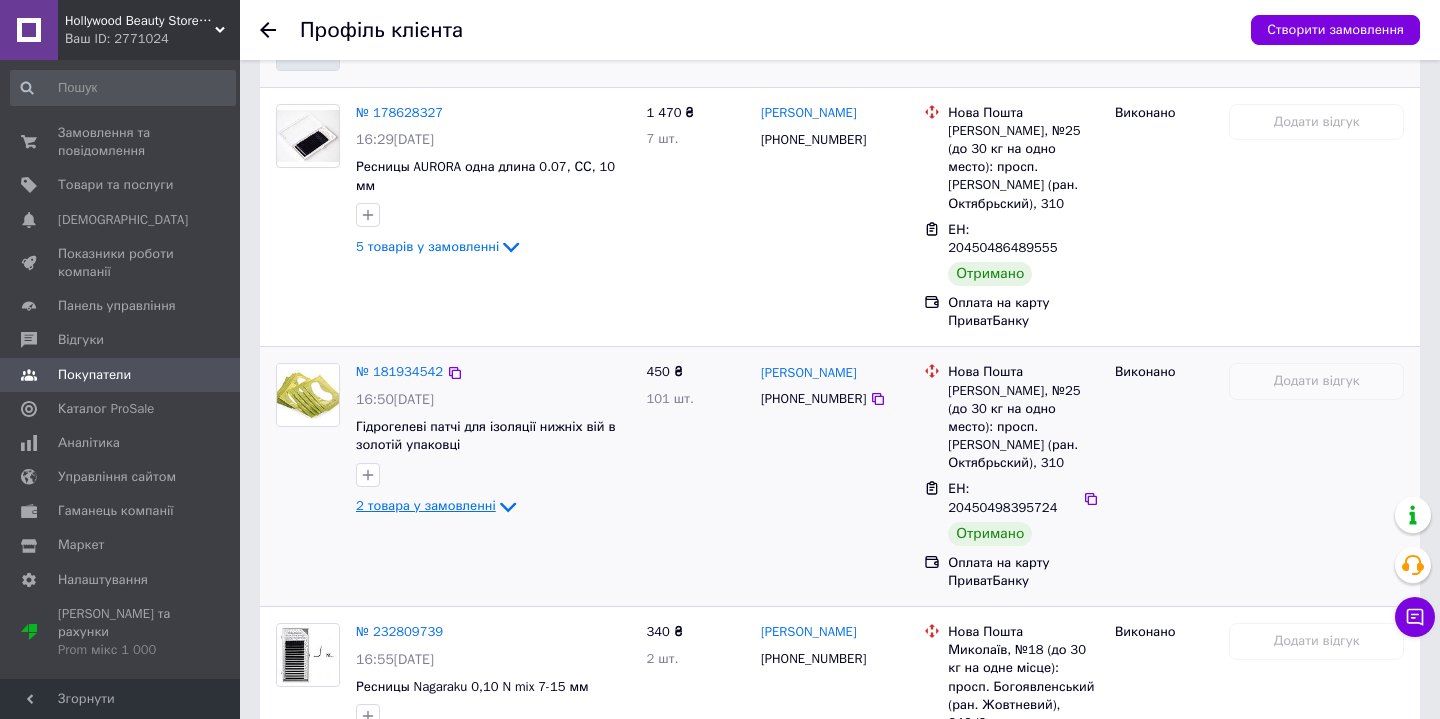 click on "2 товара у замовленні" at bounding box center [426, 506] 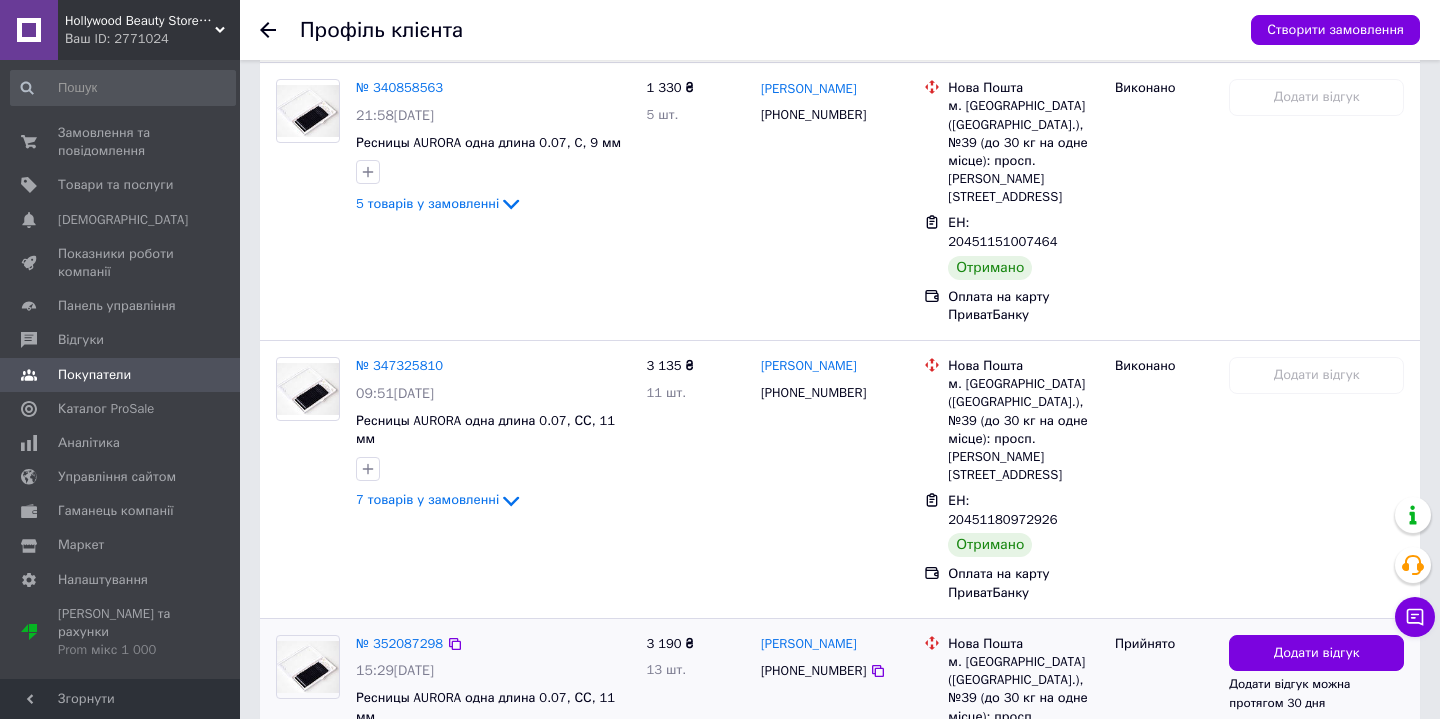 scroll, scrollTop: 5615, scrollLeft: 0, axis: vertical 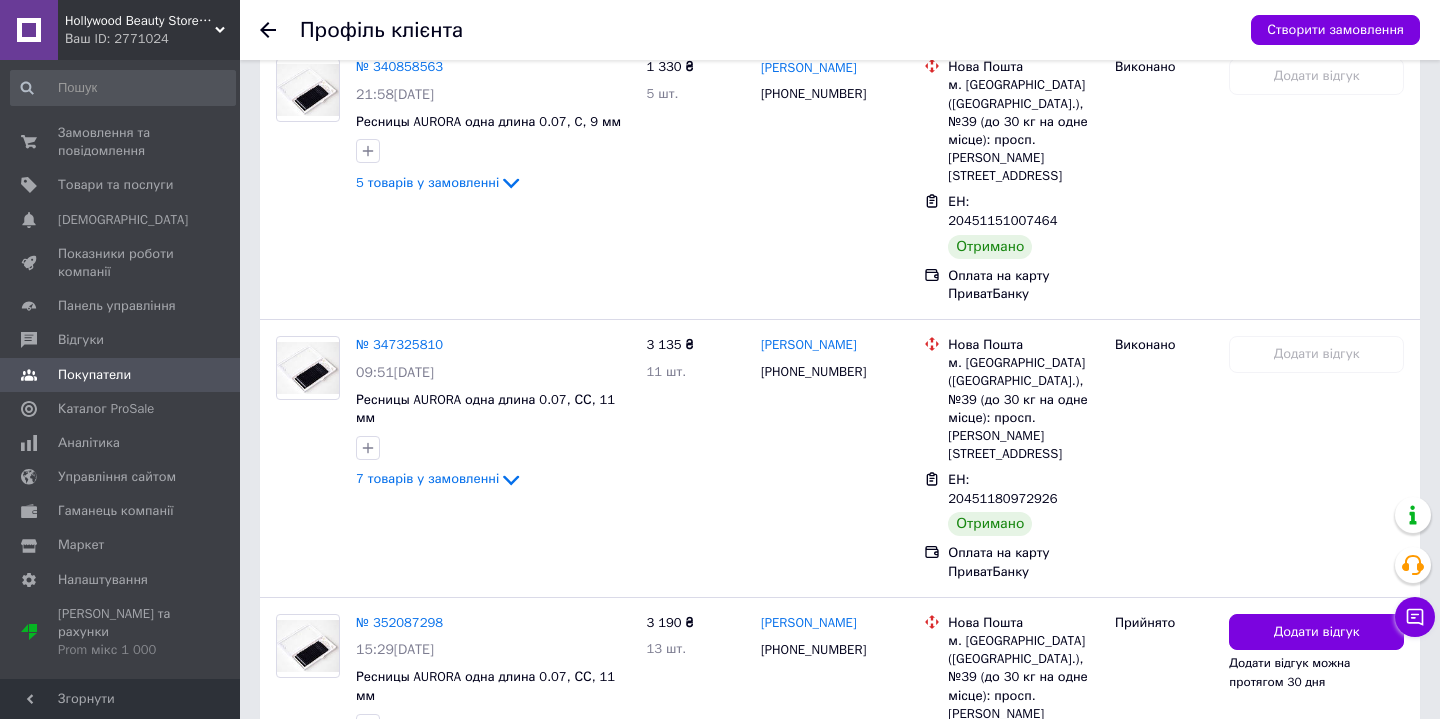 click on "2" at bounding box center (327, 916) 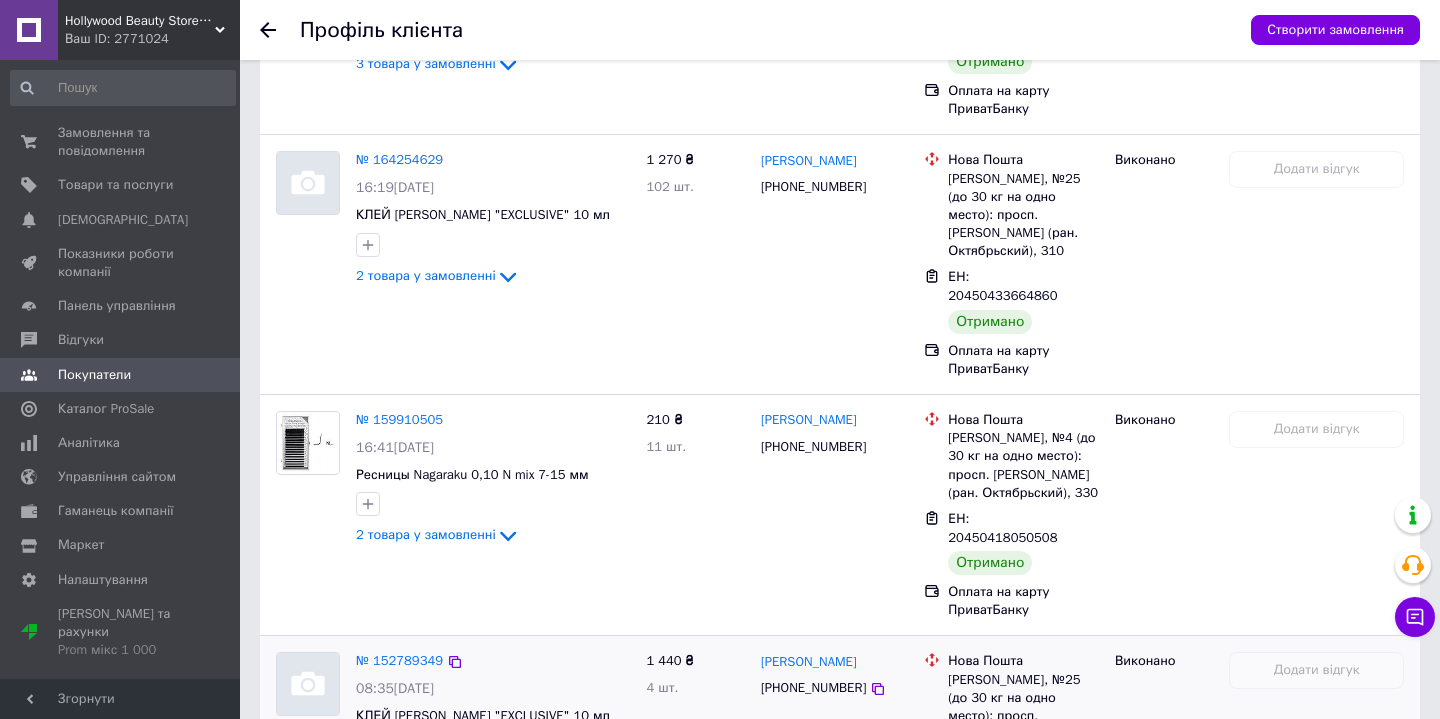 scroll, scrollTop: 753, scrollLeft: 0, axis: vertical 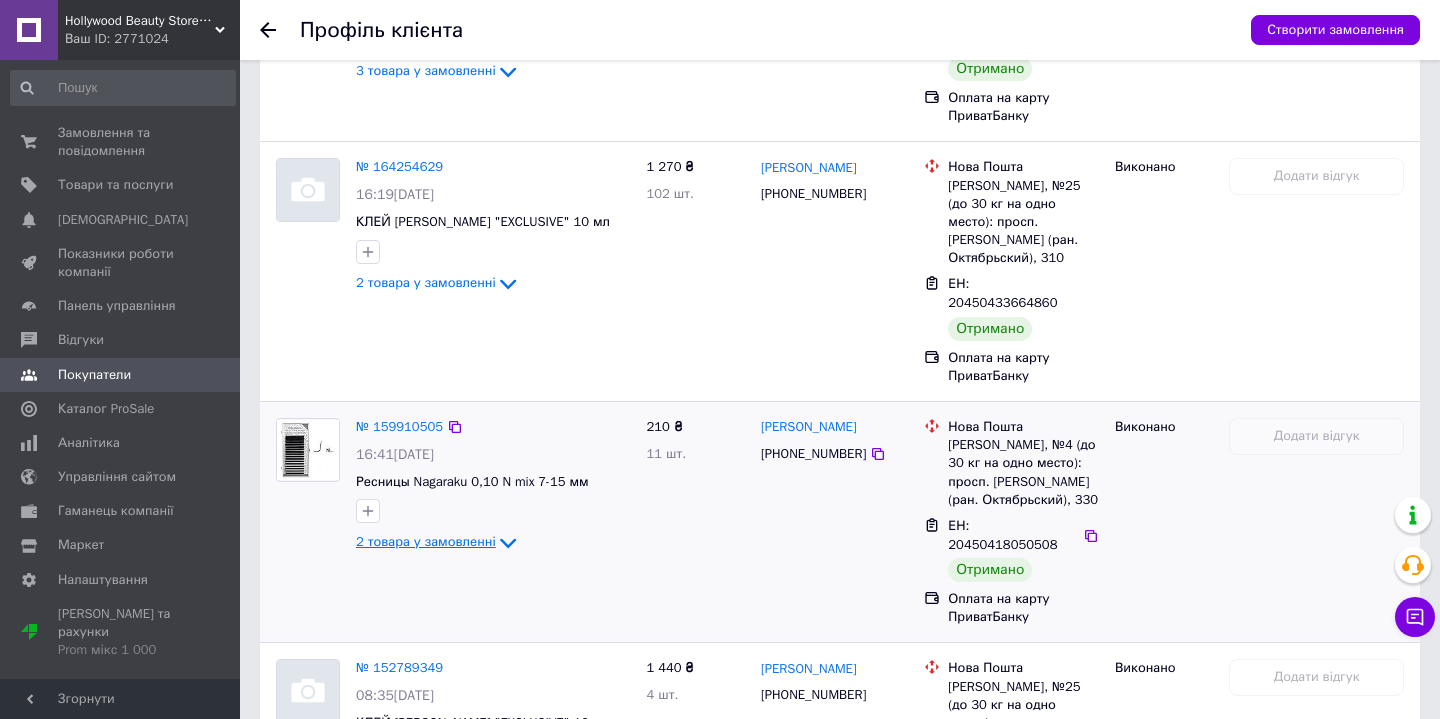 click on "2 товара у замовленні" at bounding box center [426, 542] 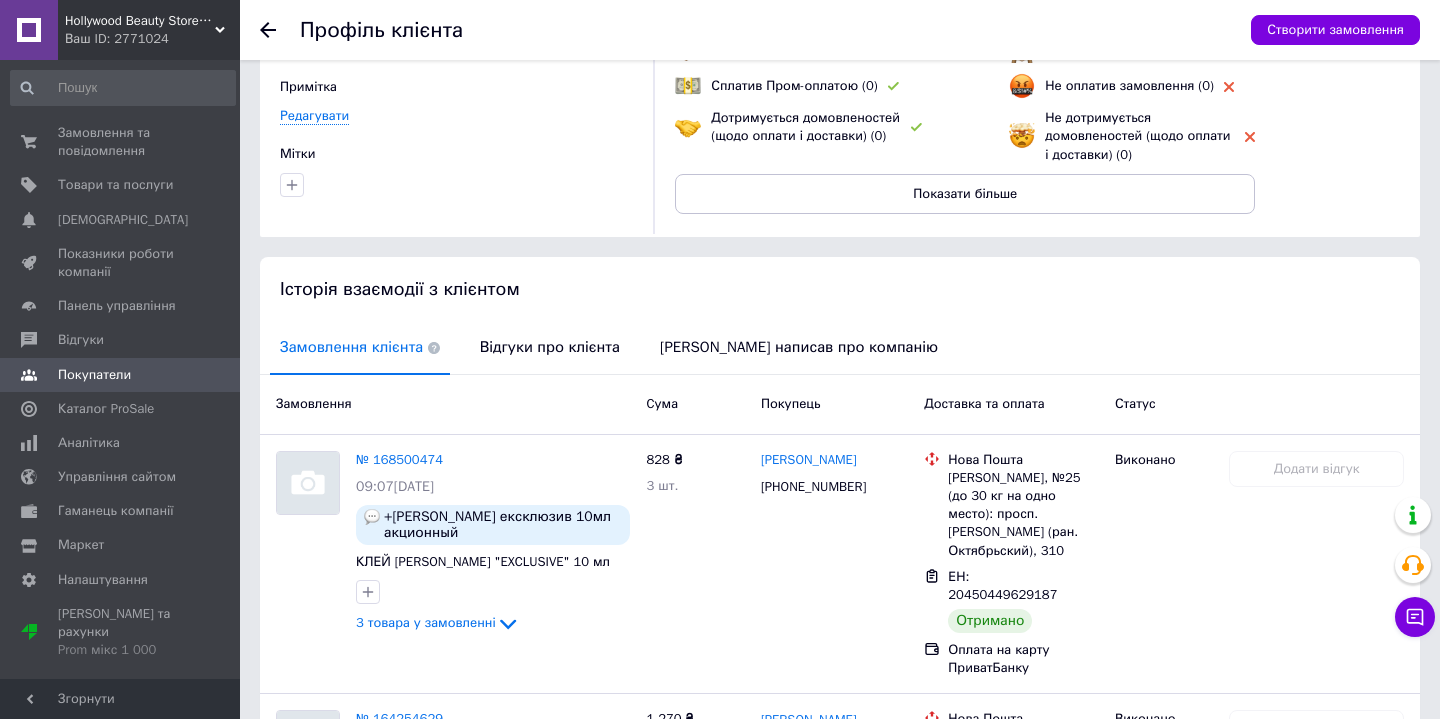 scroll, scrollTop: 192, scrollLeft: 0, axis: vertical 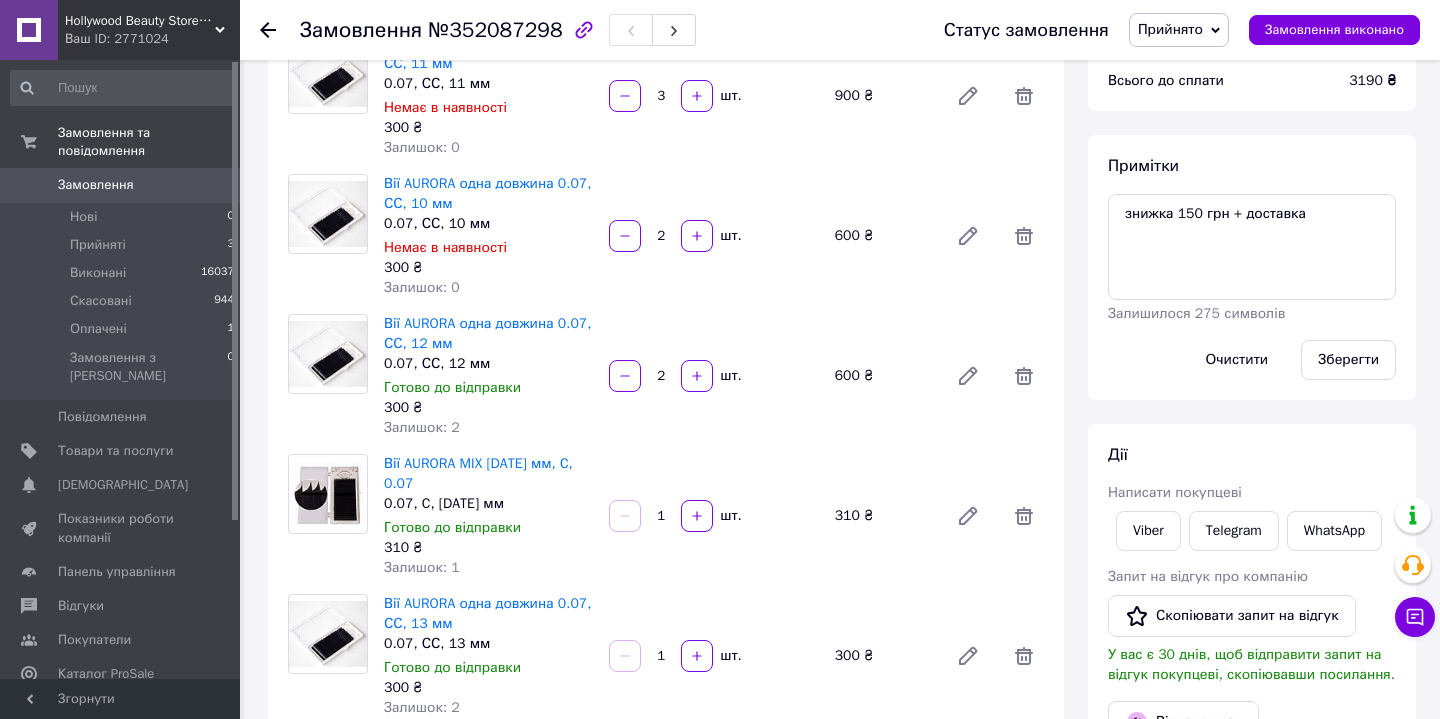 click on "Прийнято" at bounding box center [1179, 30] 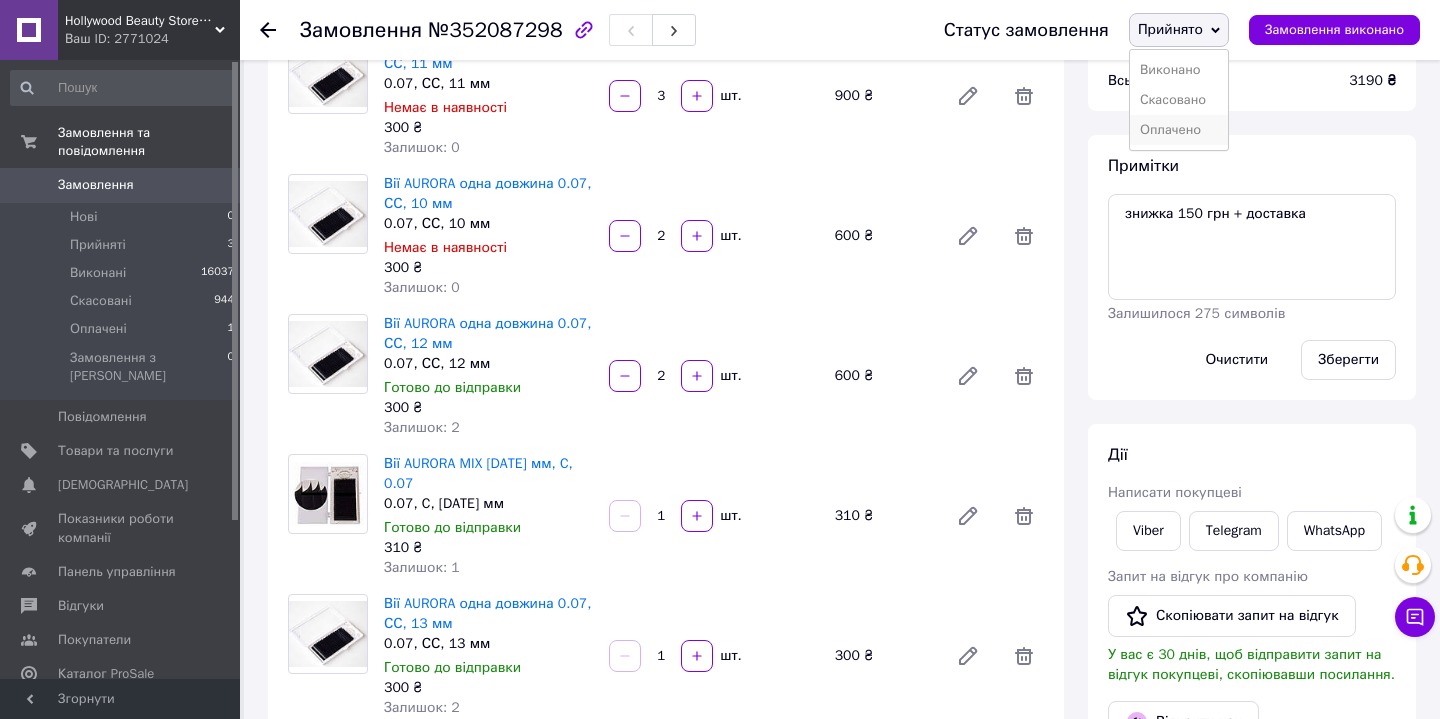 click on "Оплачено" at bounding box center [1179, 130] 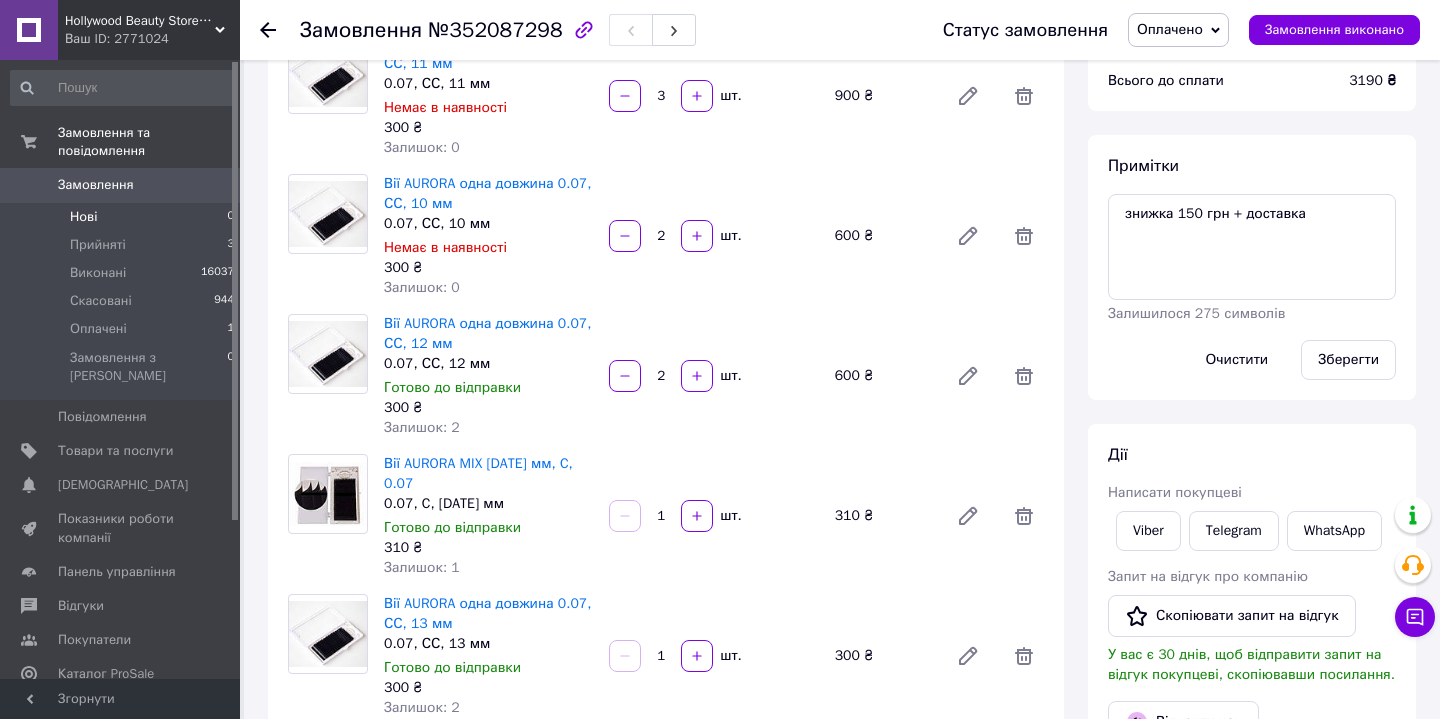 click on "Нові" at bounding box center (83, 217) 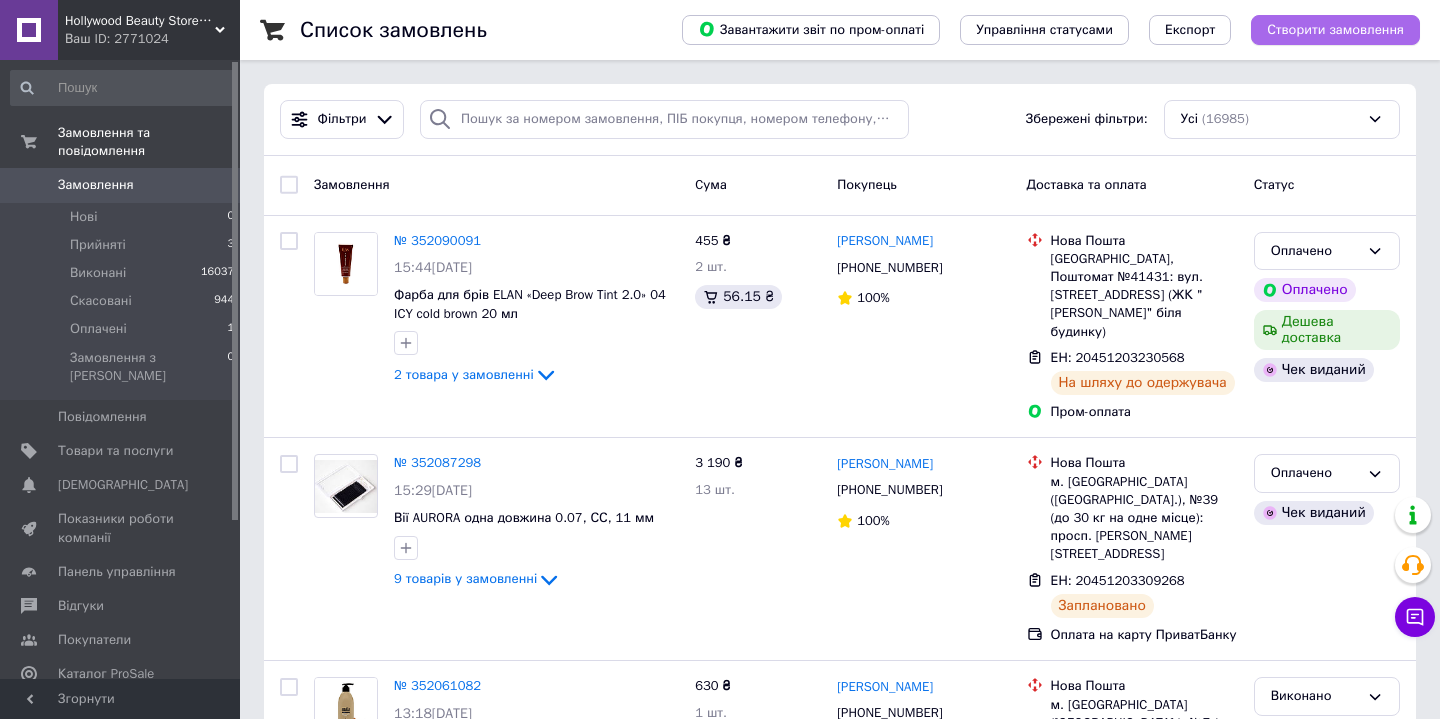 click on "Створити замовлення" at bounding box center (1335, 30) 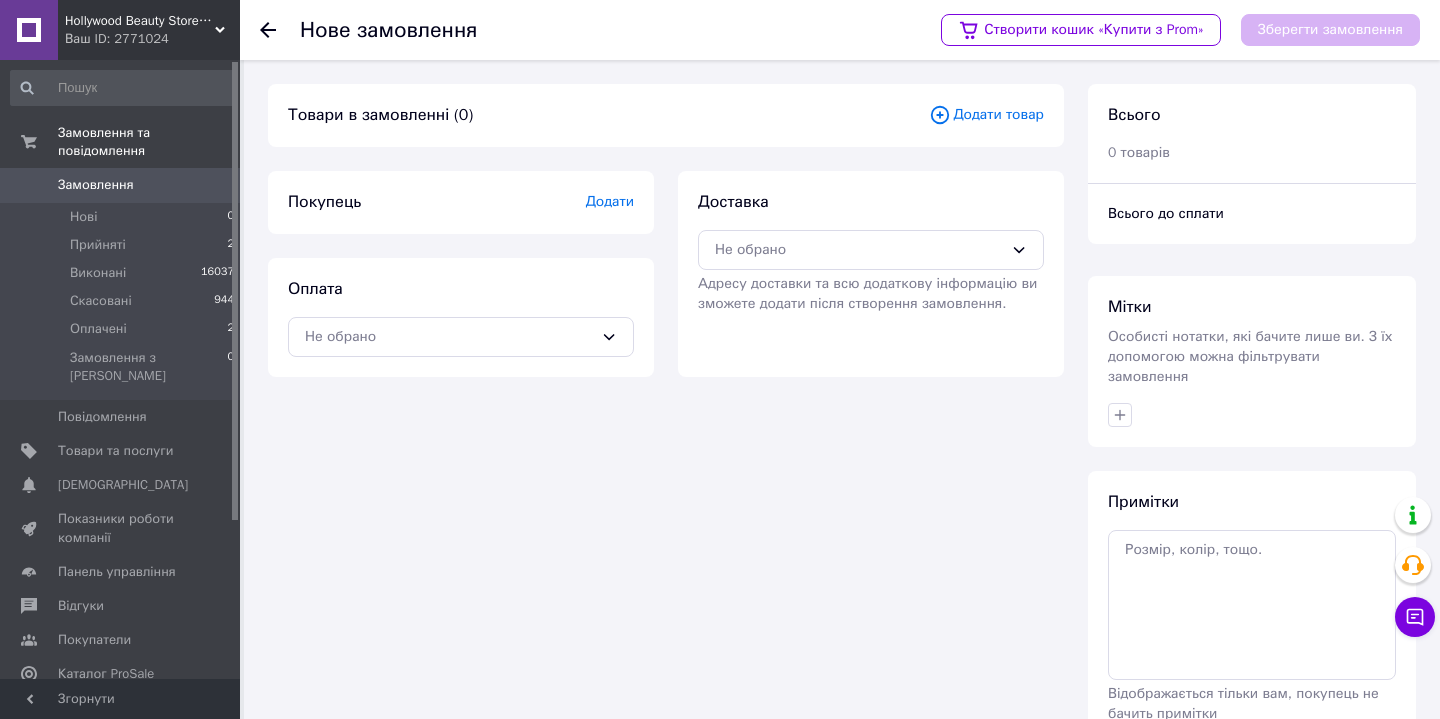 click on "Додати товар" at bounding box center [986, 115] 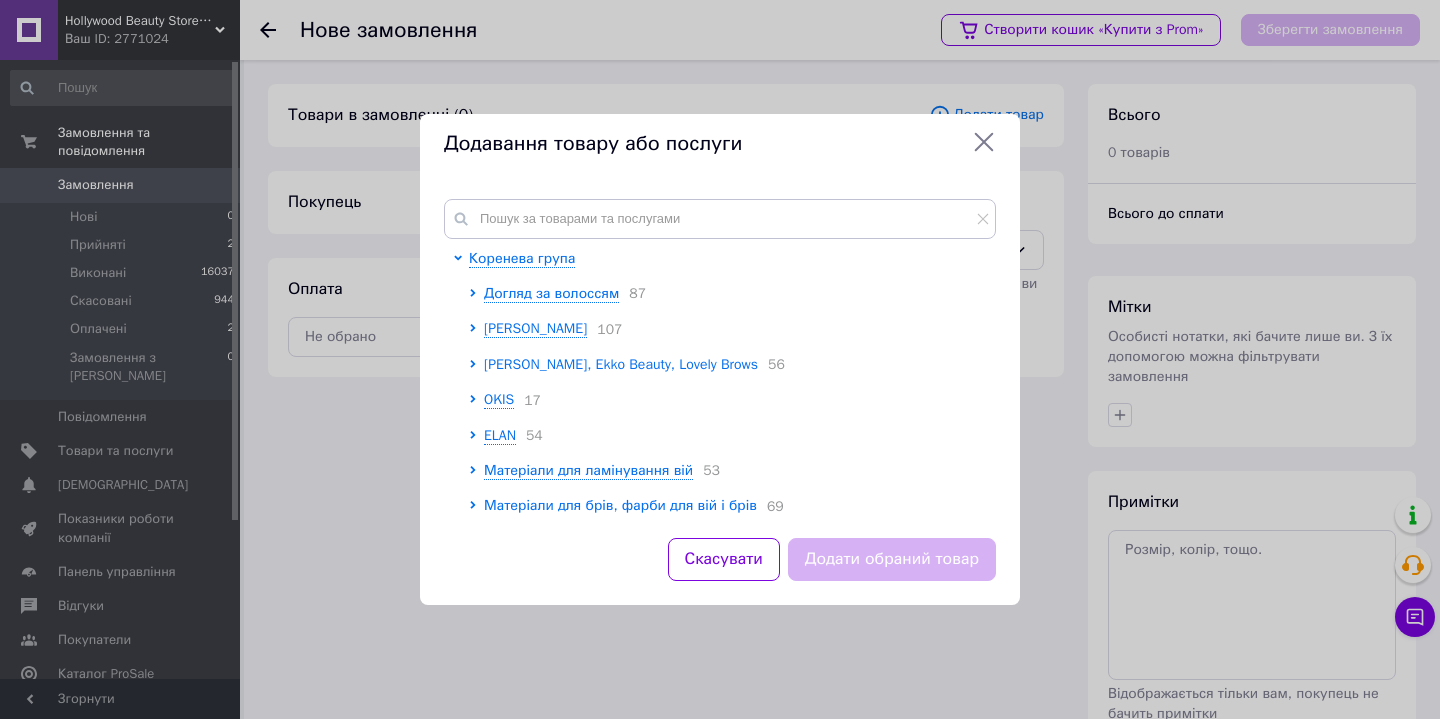 click on "Nikk Mole, Ekko Beauty, Lovely Brows" at bounding box center (621, 364) 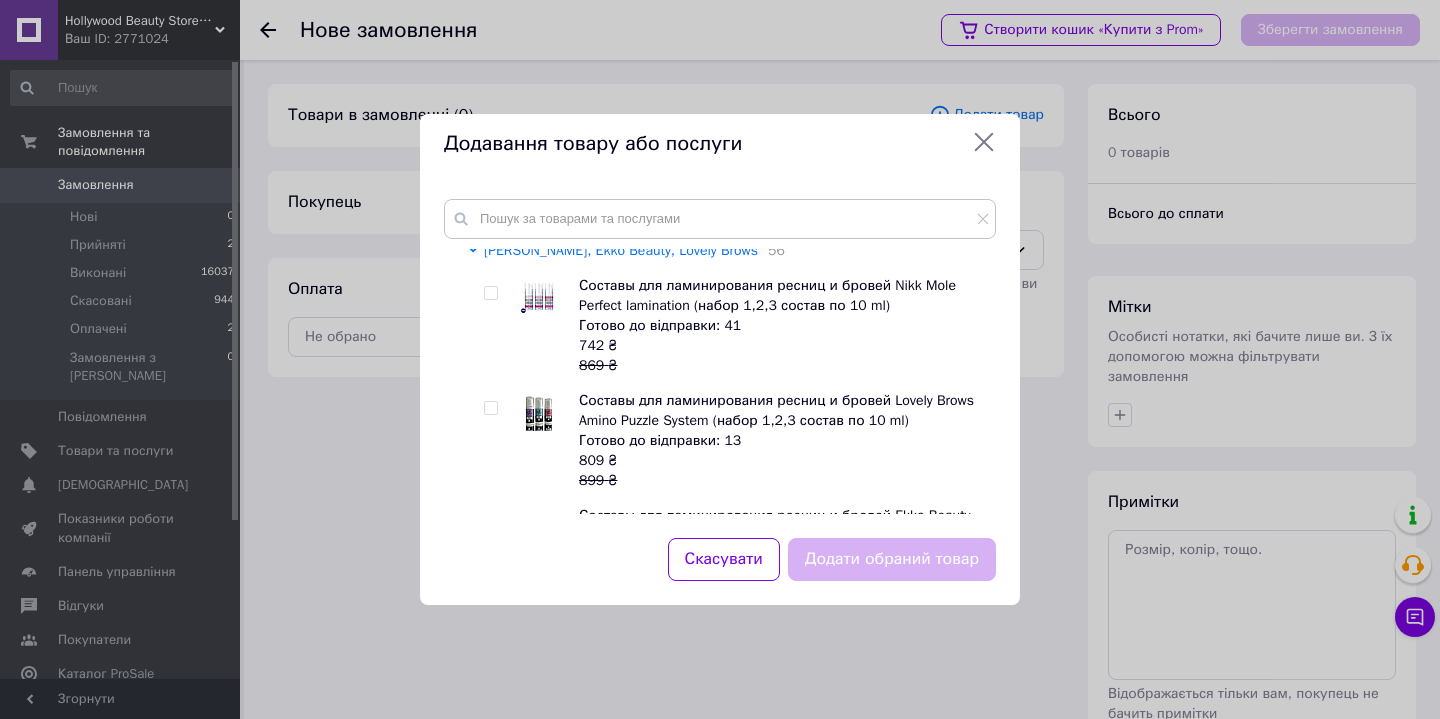 scroll, scrollTop: 116, scrollLeft: 0, axis: vertical 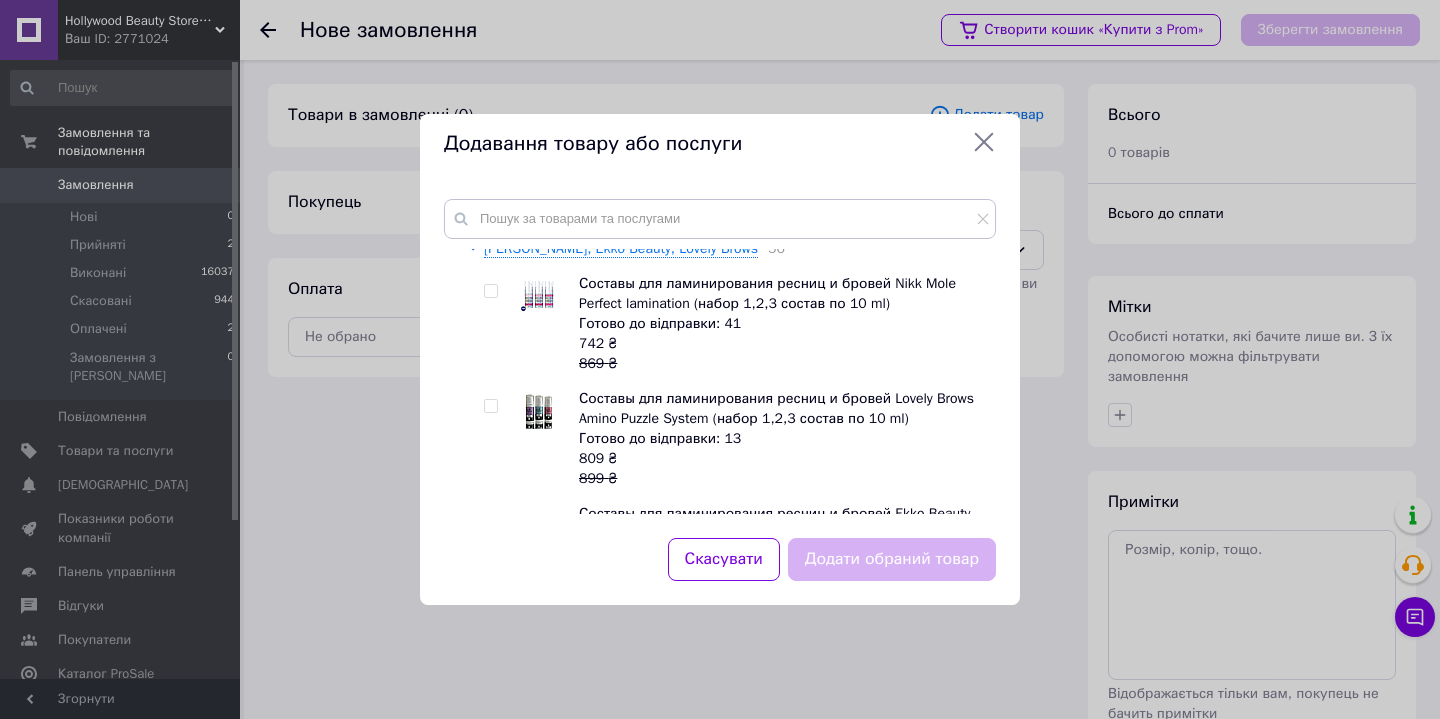 click at bounding box center (490, 291) 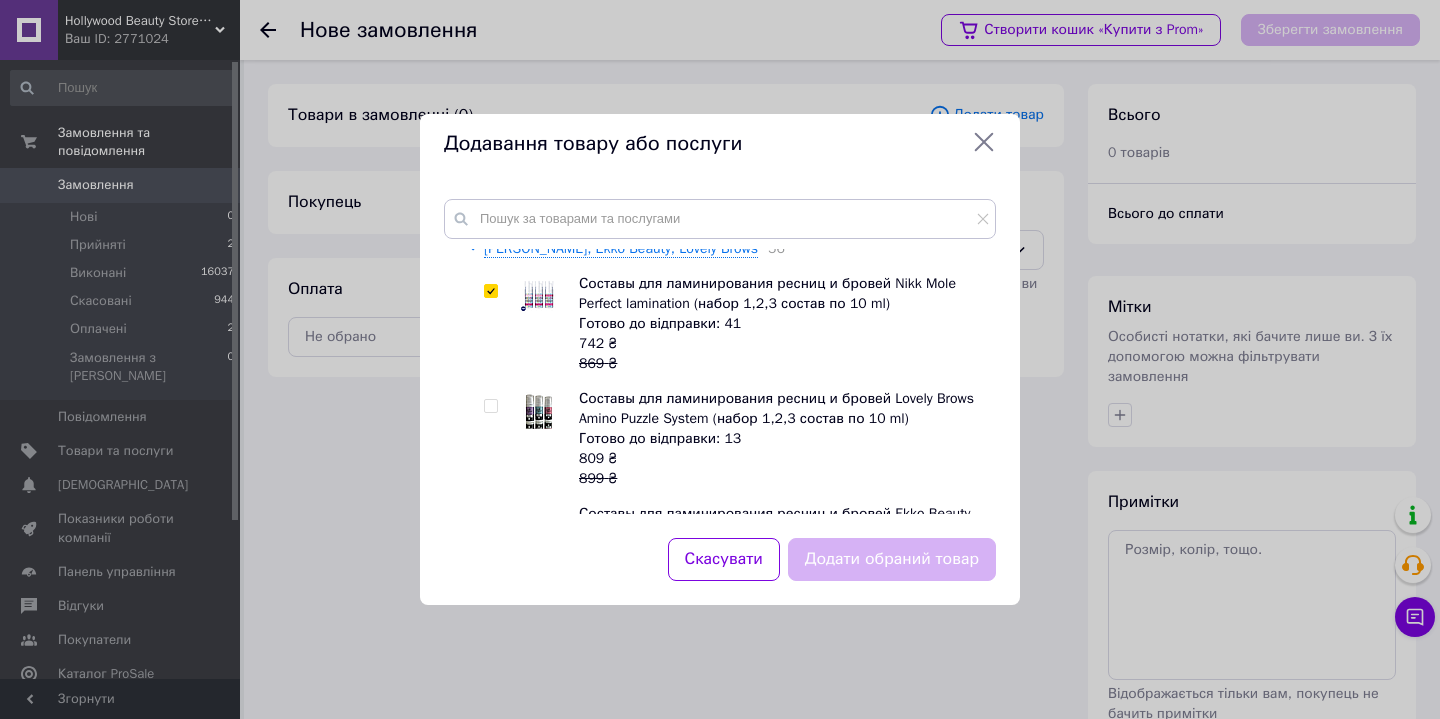 checkbox on "true" 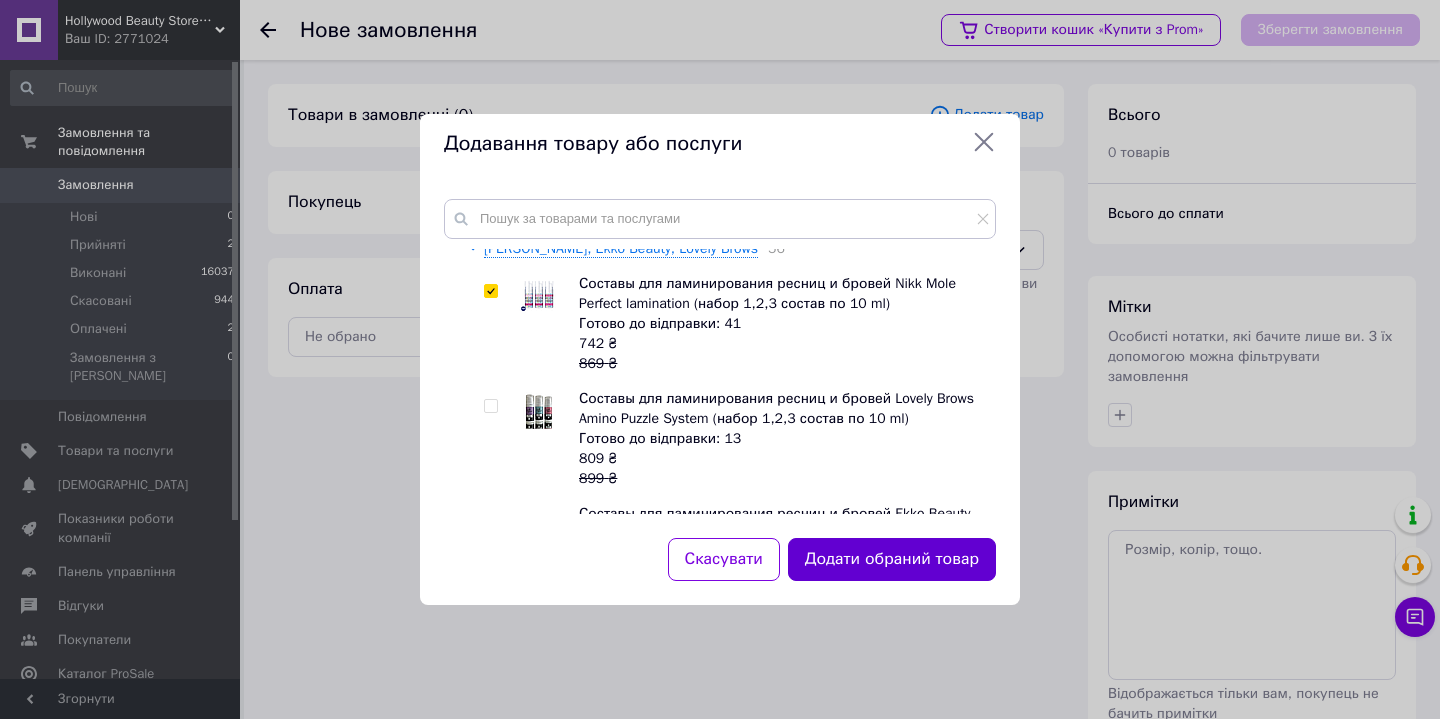 click on "Додати обраний товар" at bounding box center [892, 559] 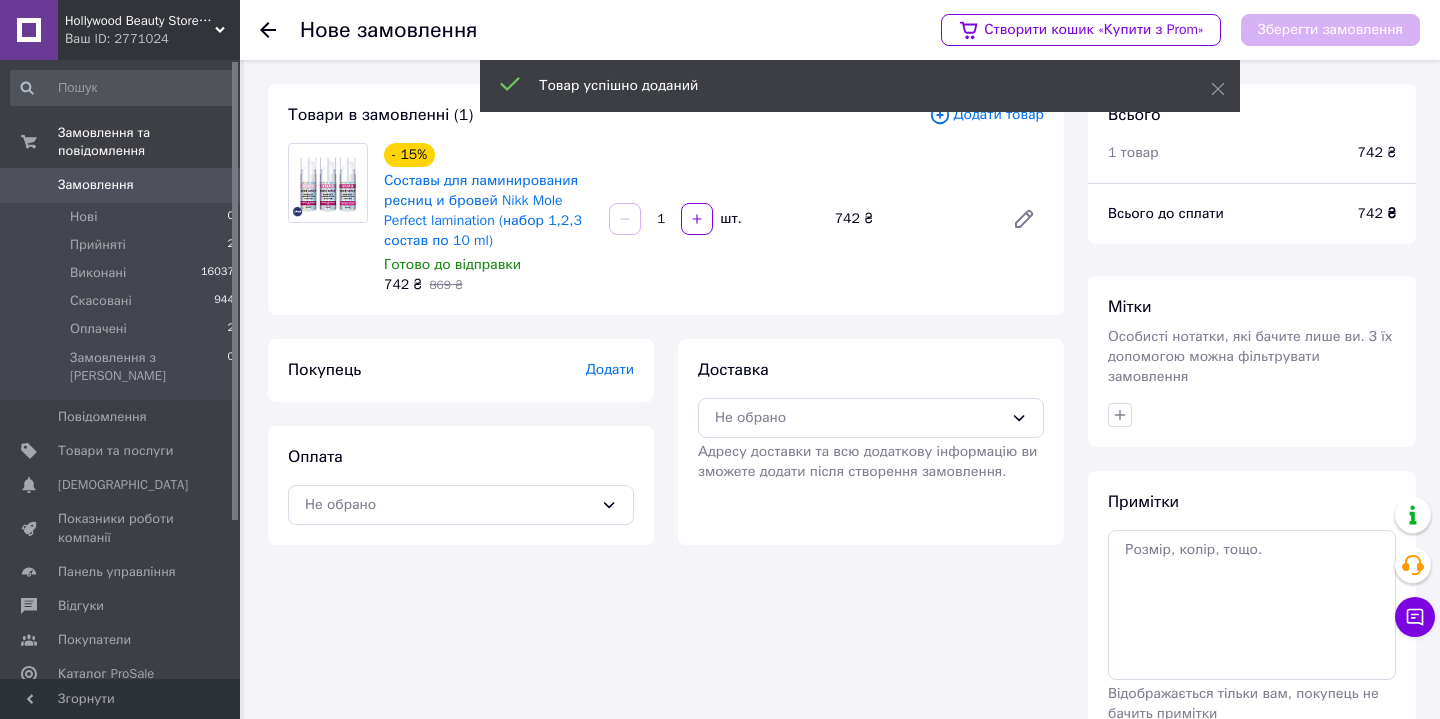 click on "Додати" at bounding box center (610, 369) 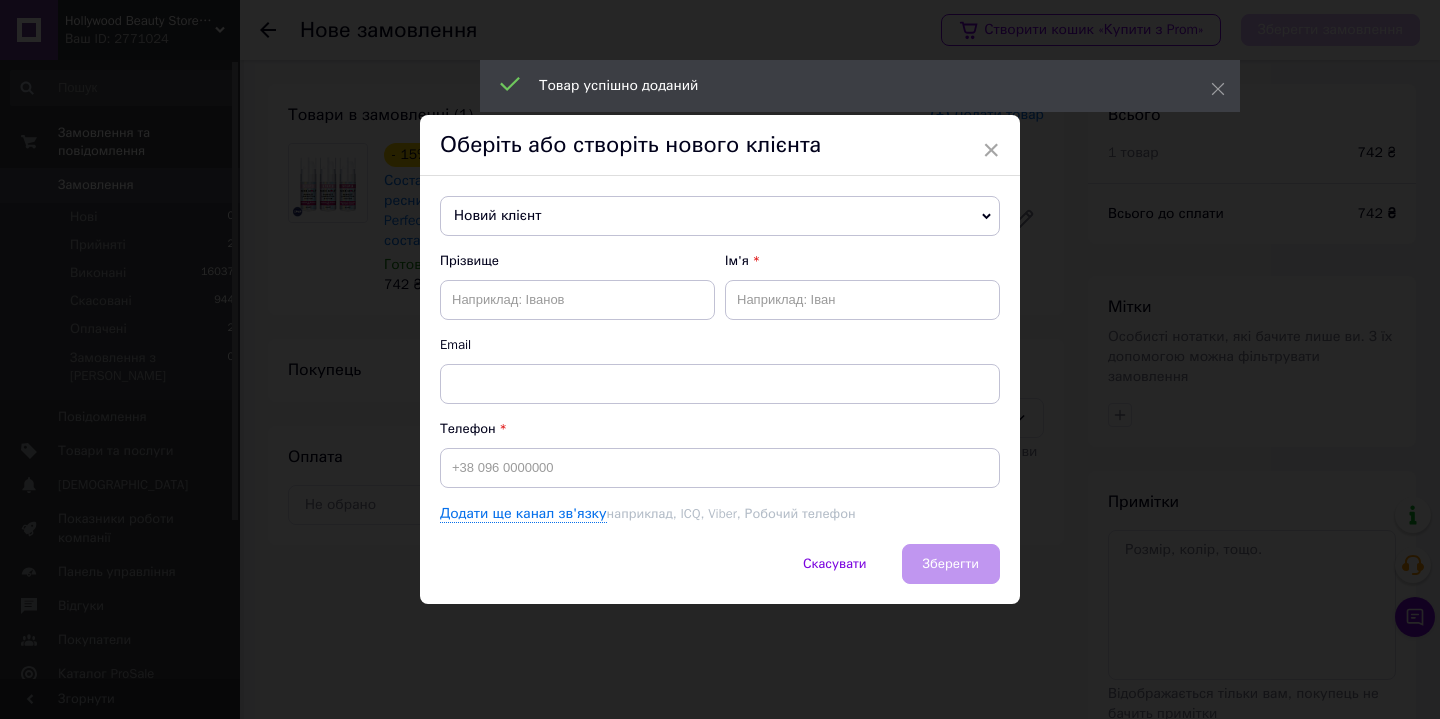 click on "Новий клієнт" at bounding box center (720, 216) 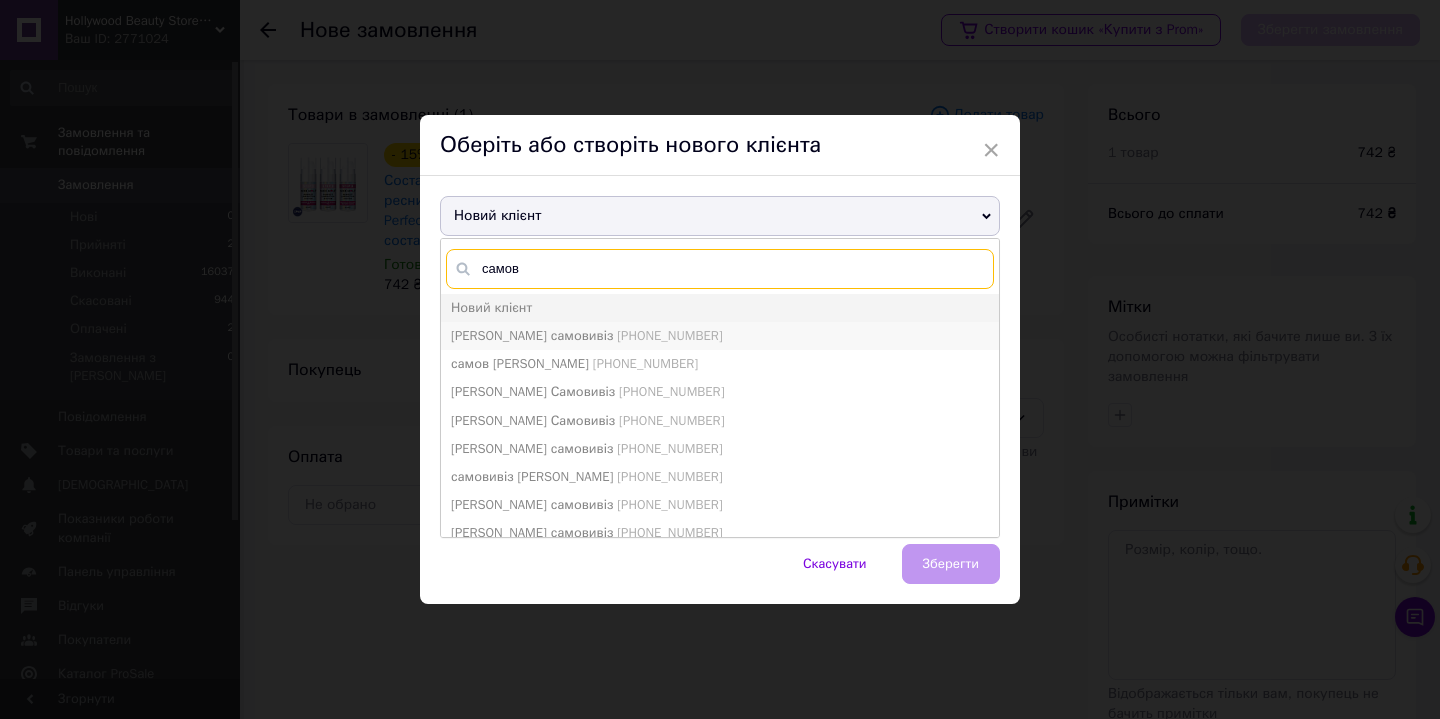 type on "самов" 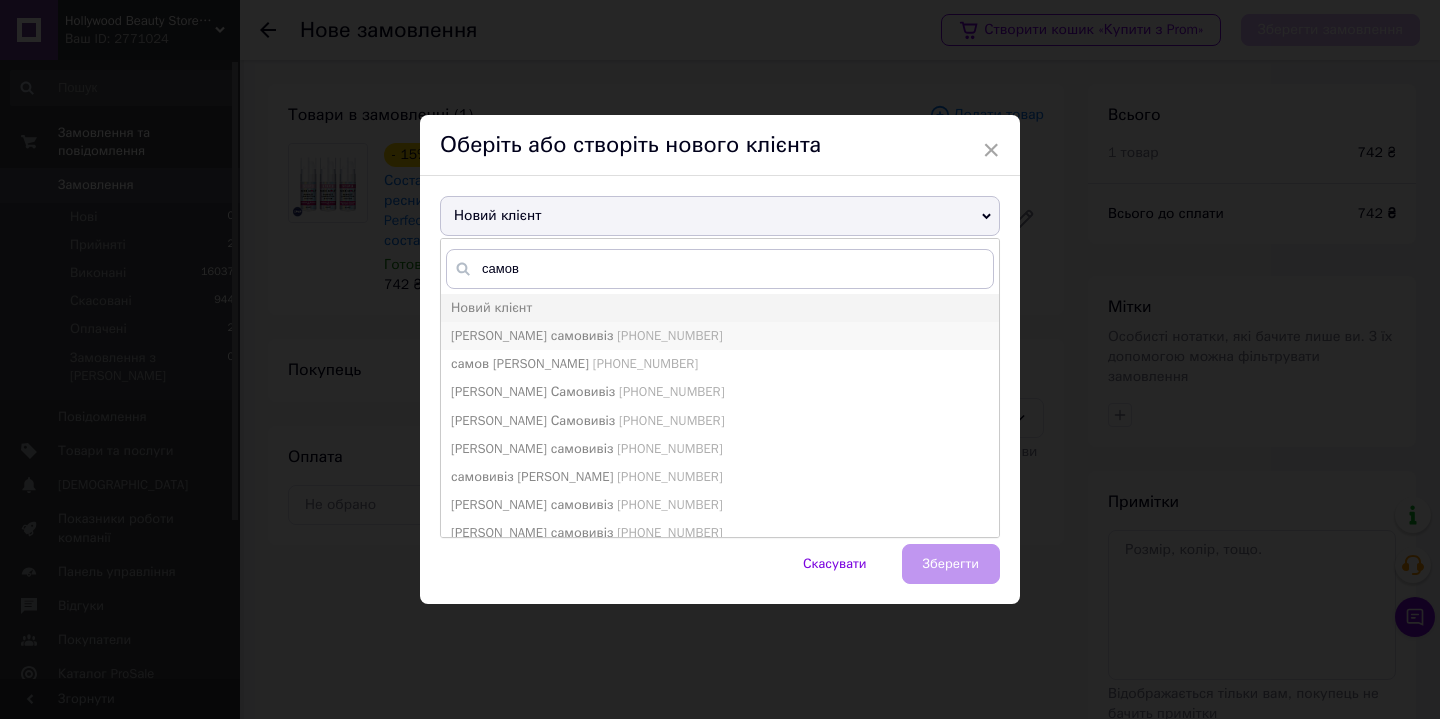 click on "Діана самовивіз   +380979490565" at bounding box center (720, 336) 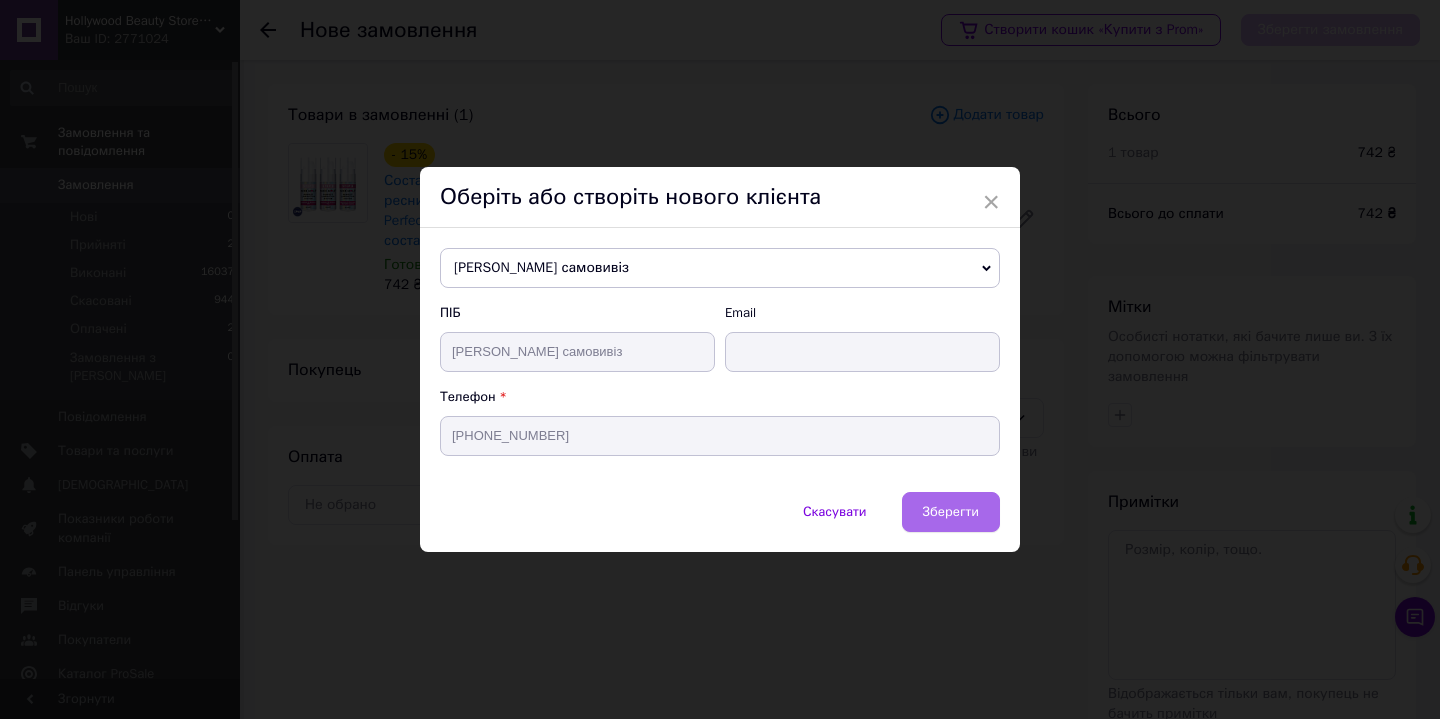 click on "Зберегти" at bounding box center [951, 512] 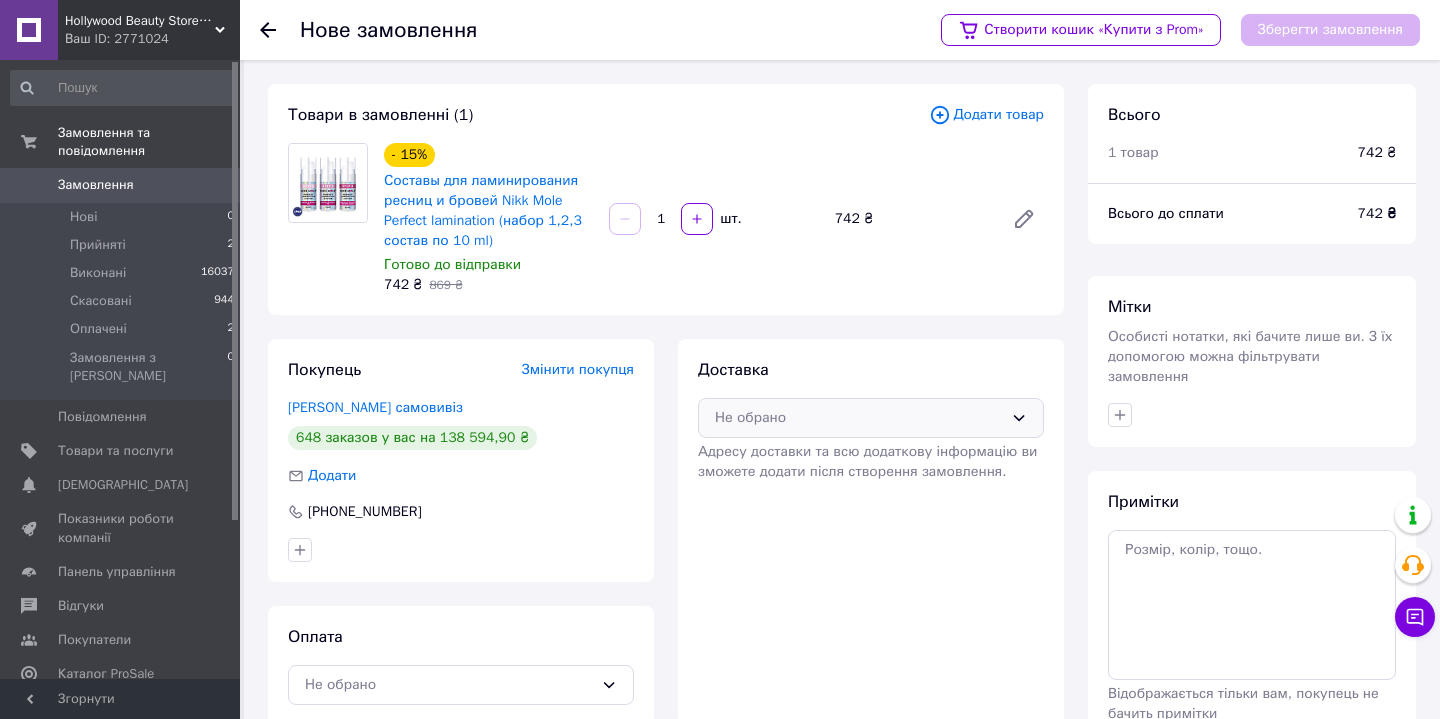 click on "Не обрано" at bounding box center [871, 418] 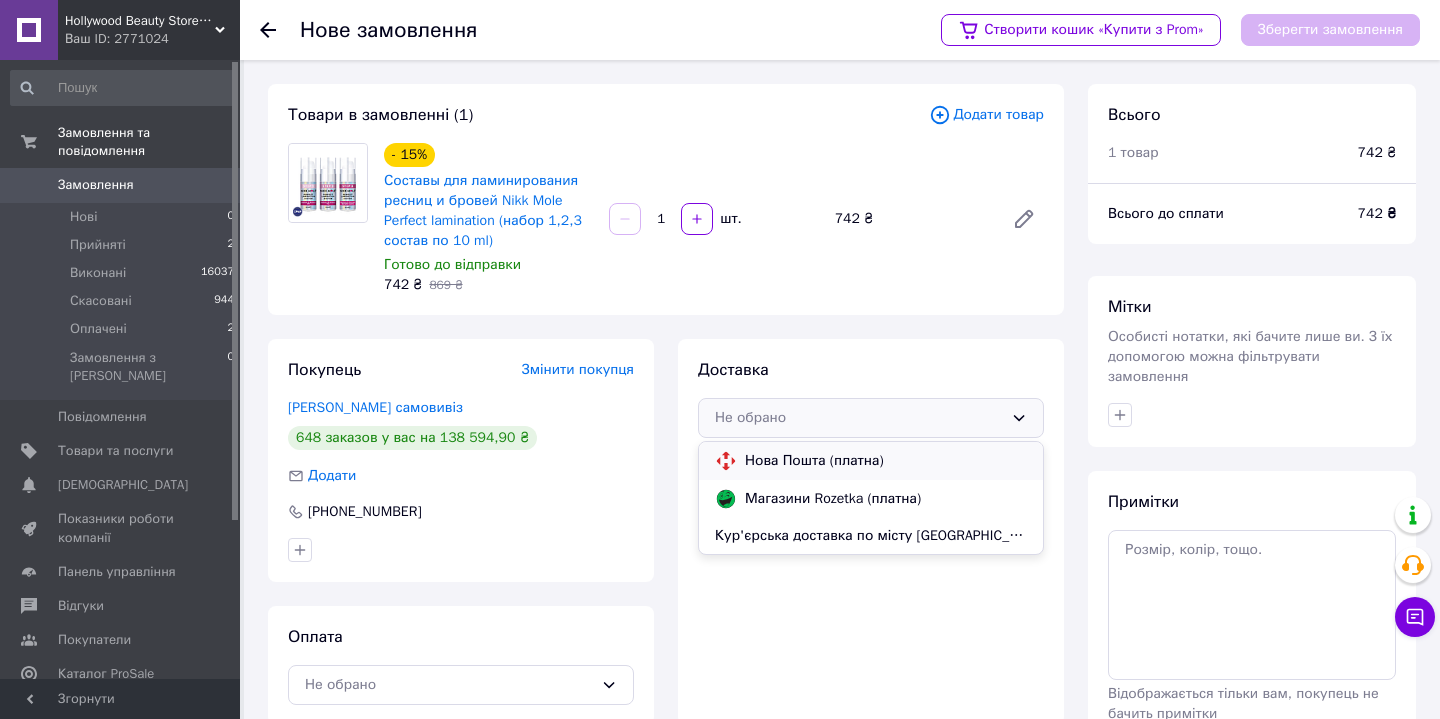 click on "Нова Пошта (платна)" at bounding box center (886, 461) 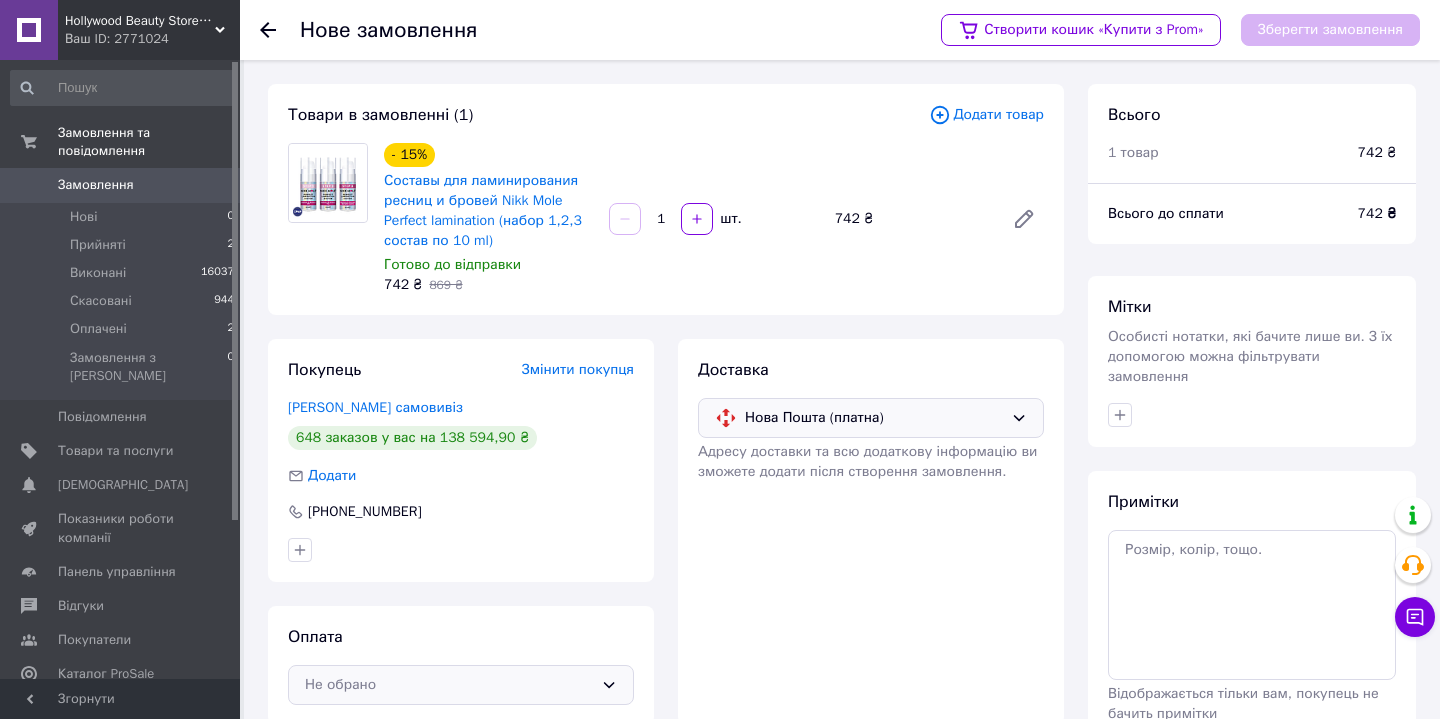 click on "Не обрано" at bounding box center [461, 685] 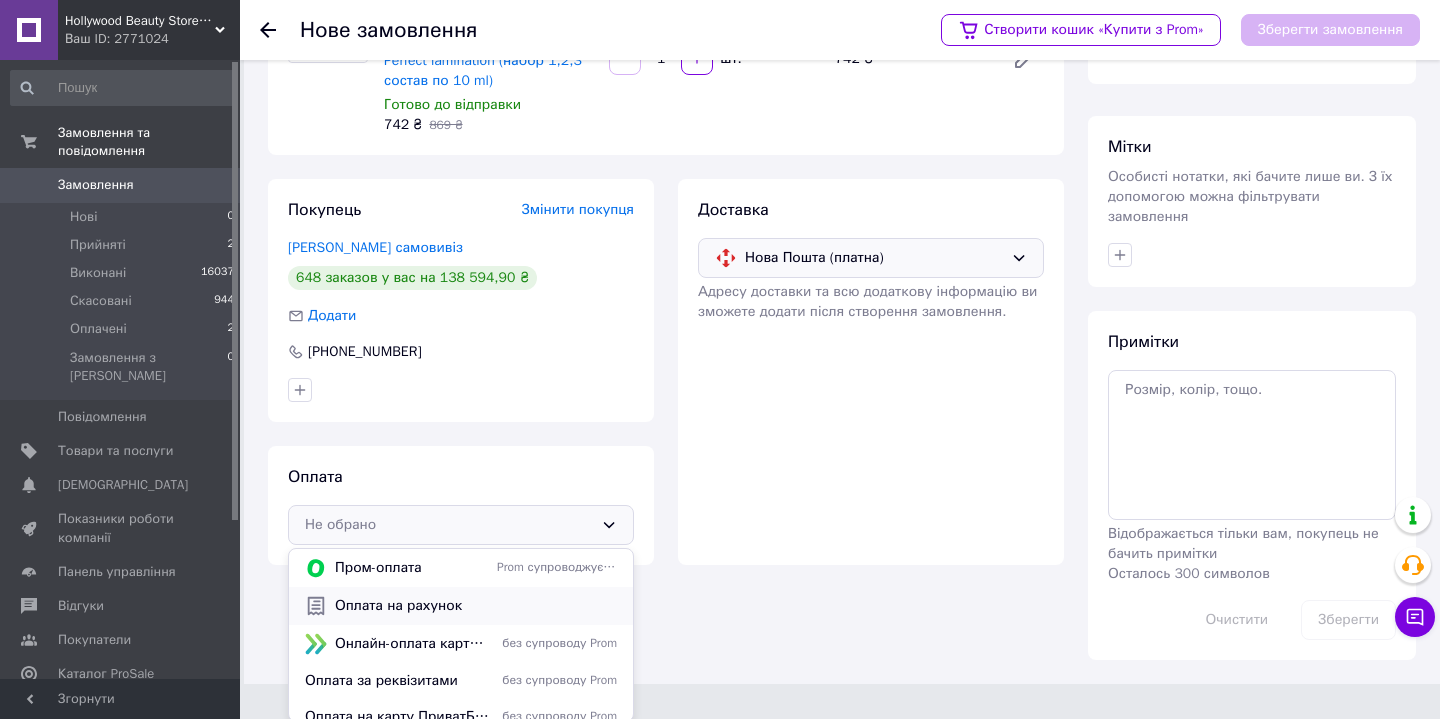 click on "Оплата на рахунок" at bounding box center [461, 606] 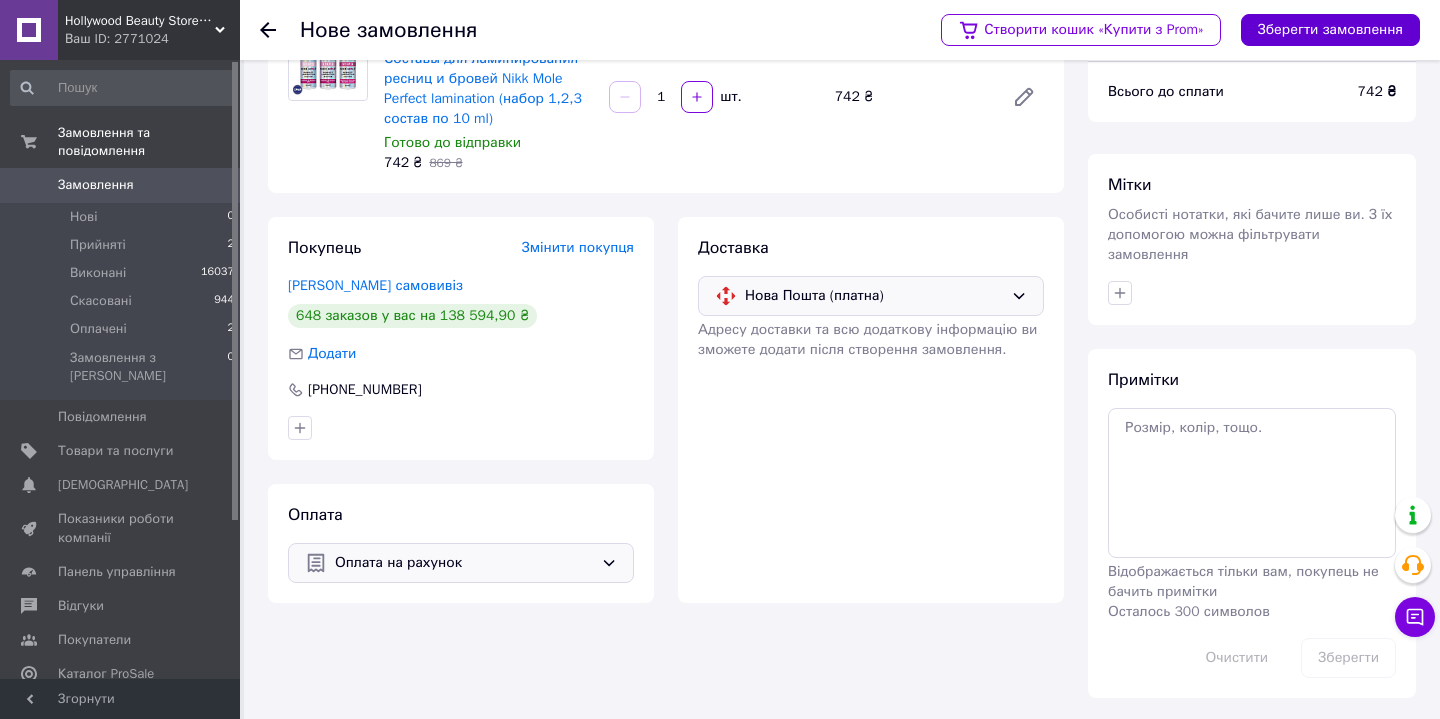 click on "Зберегти замовлення" at bounding box center [1330, 30] 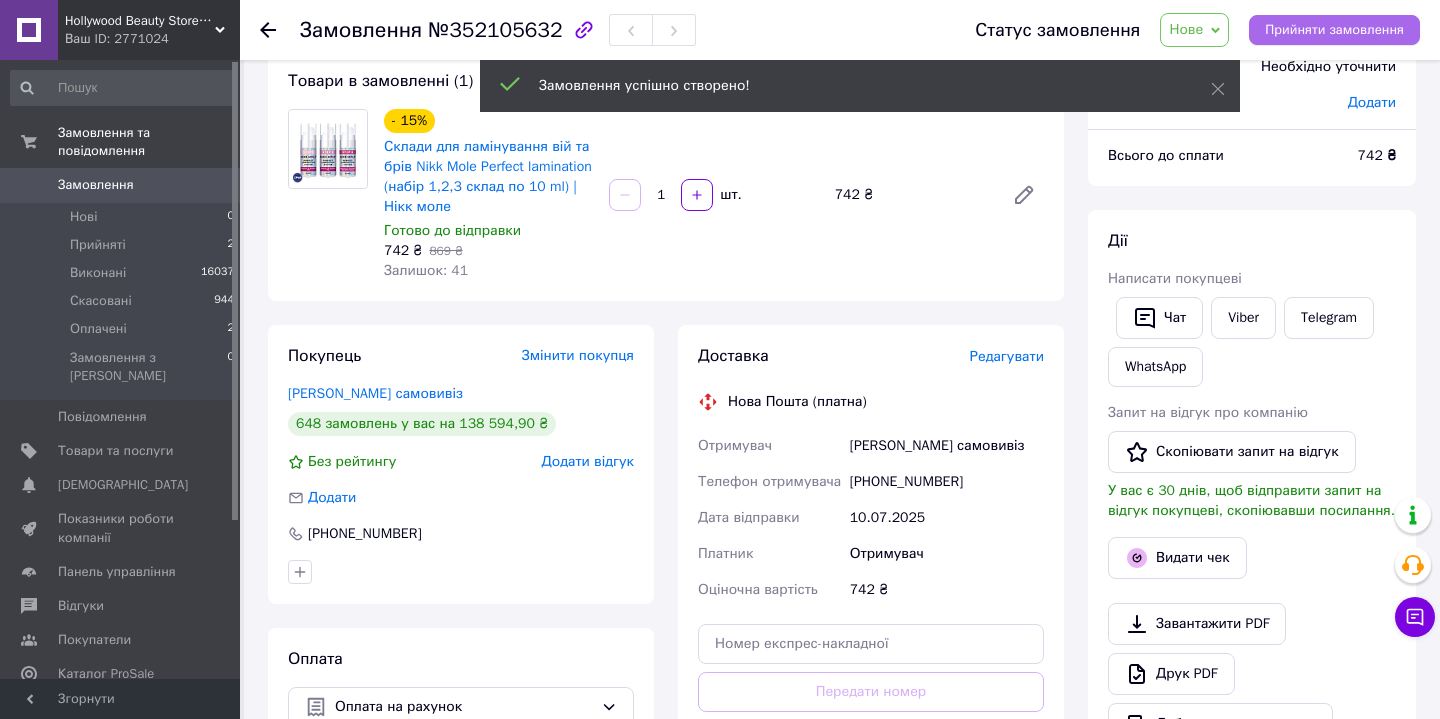 click on "Прийняти замовлення" at bounding box center [1334, 30] 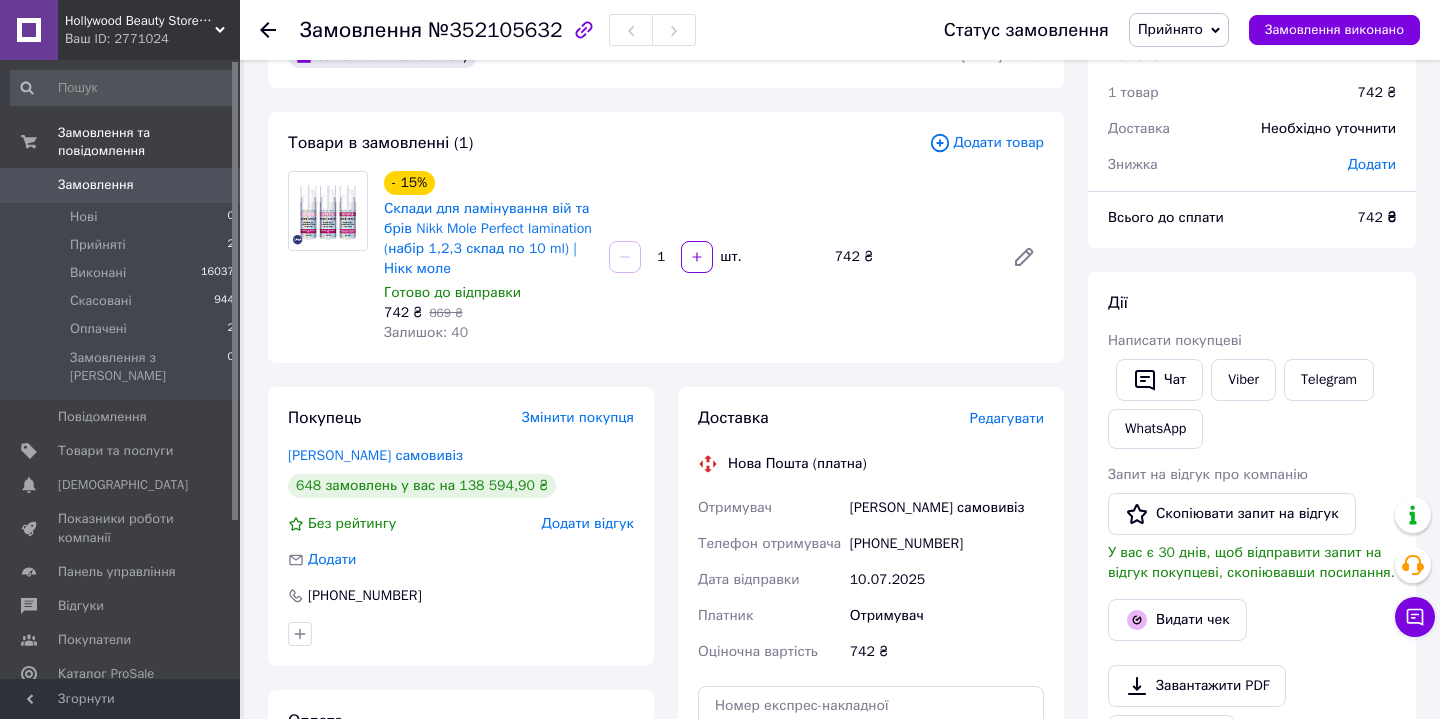 scroll, scrollTop: 49, scrollLeft: 0, axis: vertical 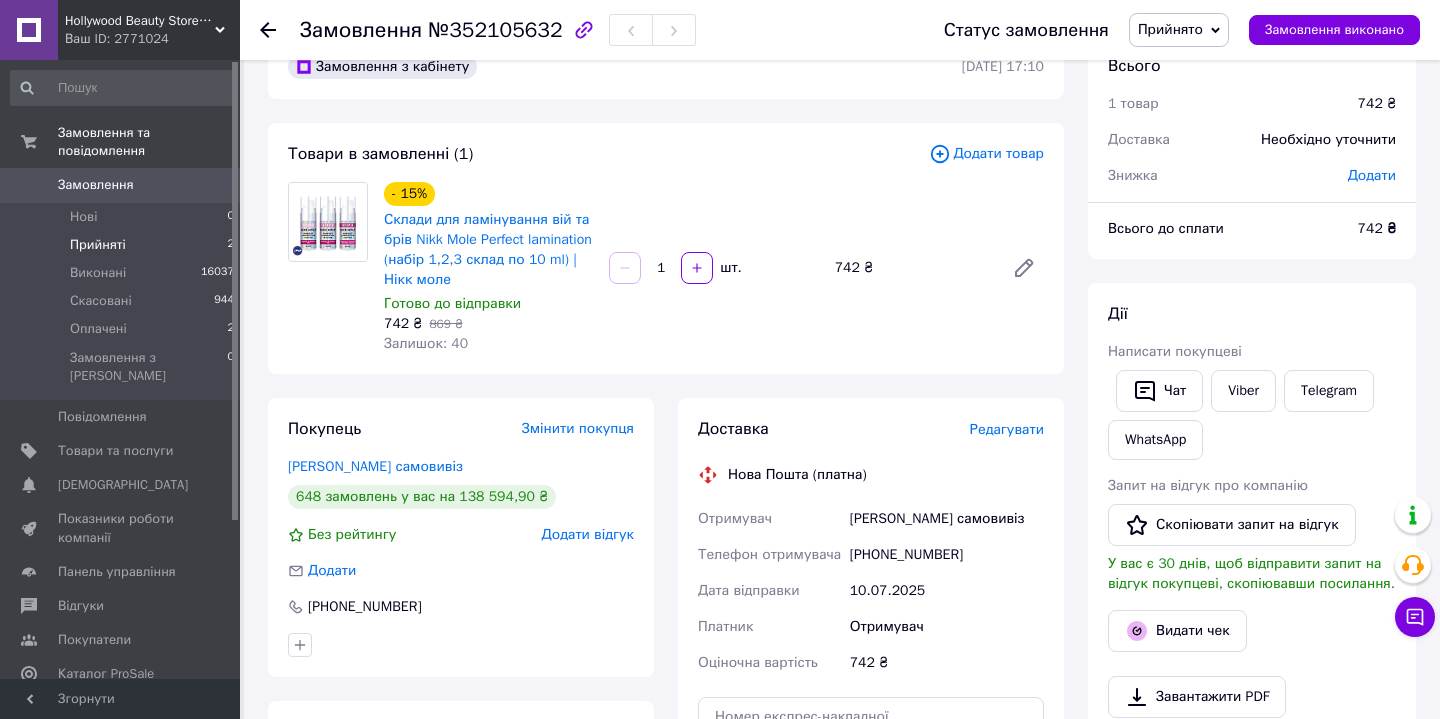 click on "Прийняті" at bounding box center [98, 245] 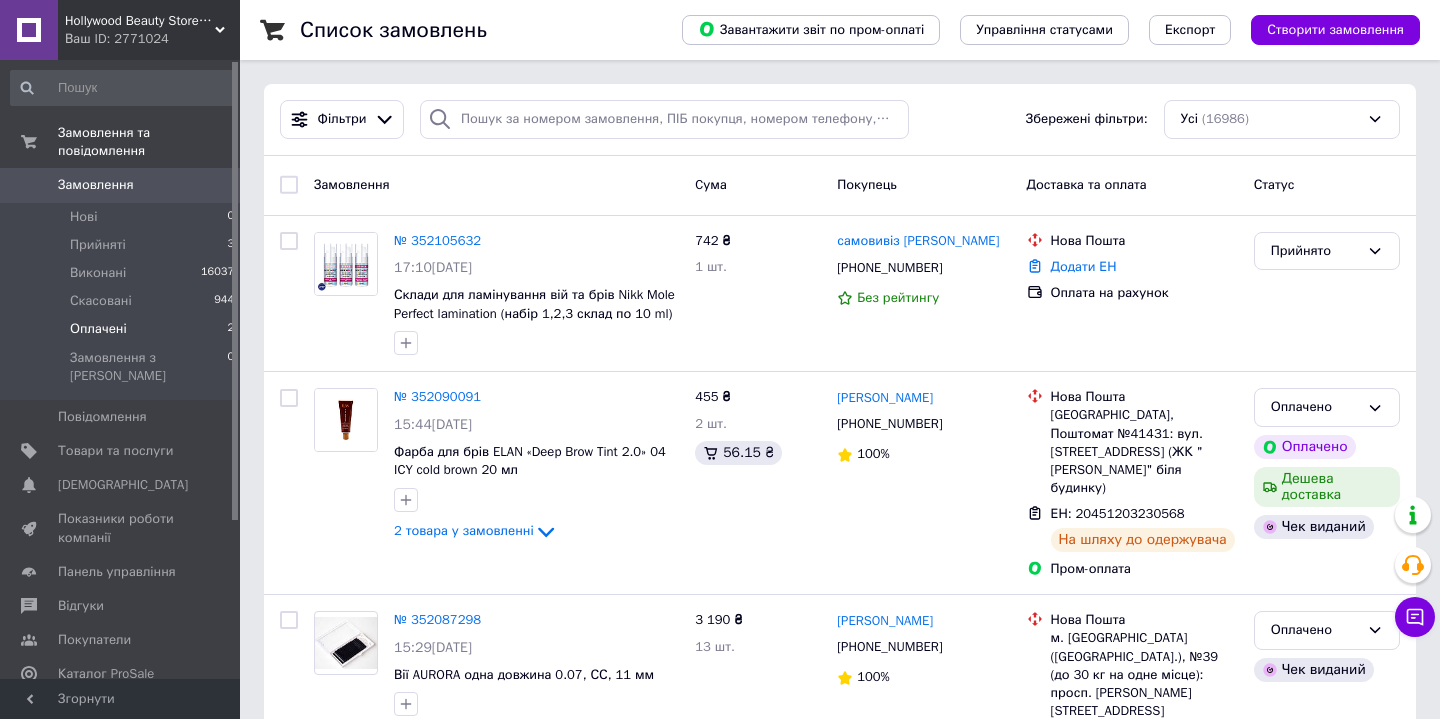click on "Оплачені" at bounding box center (98, 329) 